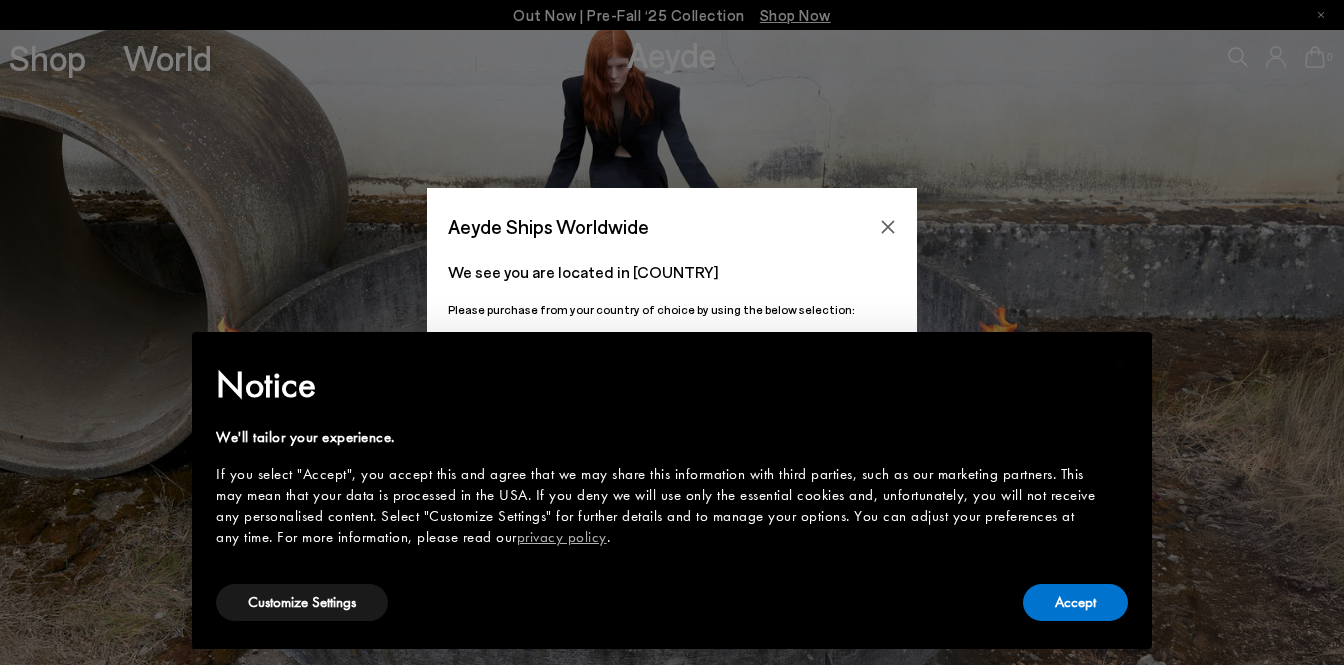 scroll, scrollTop: 0, scrollLeft: 0, axis: both 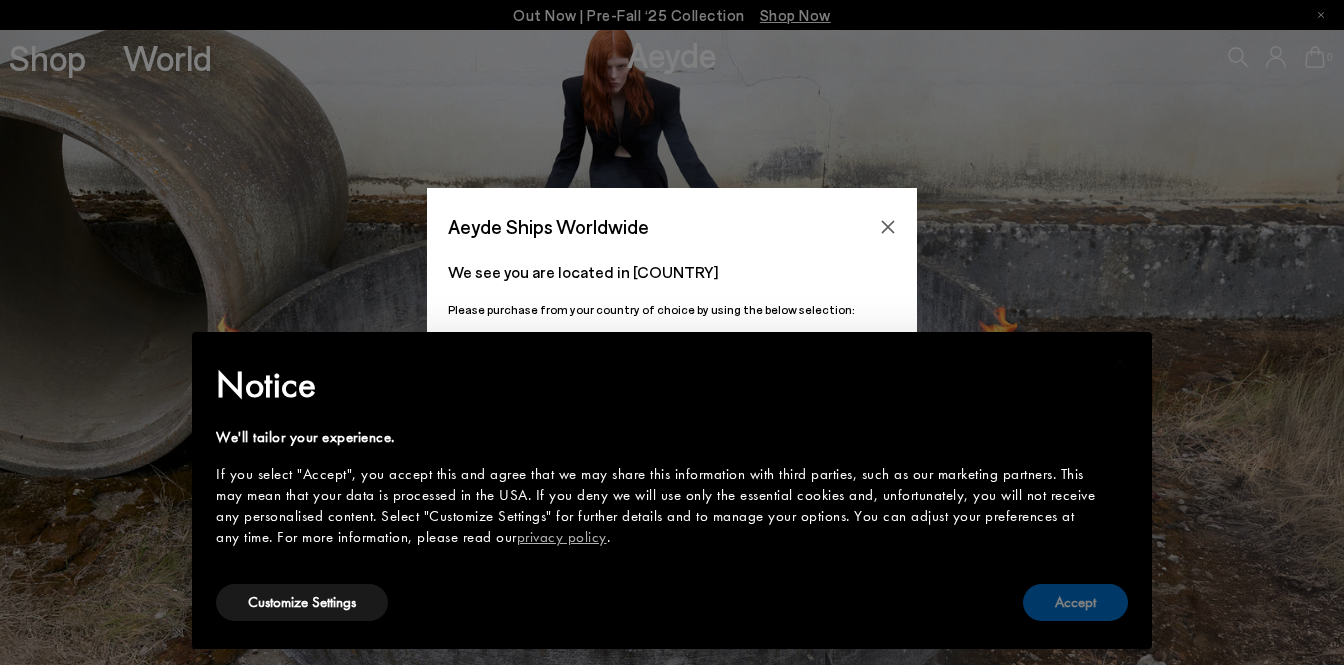 click on "Accept" at bounding box center [1075, 602] 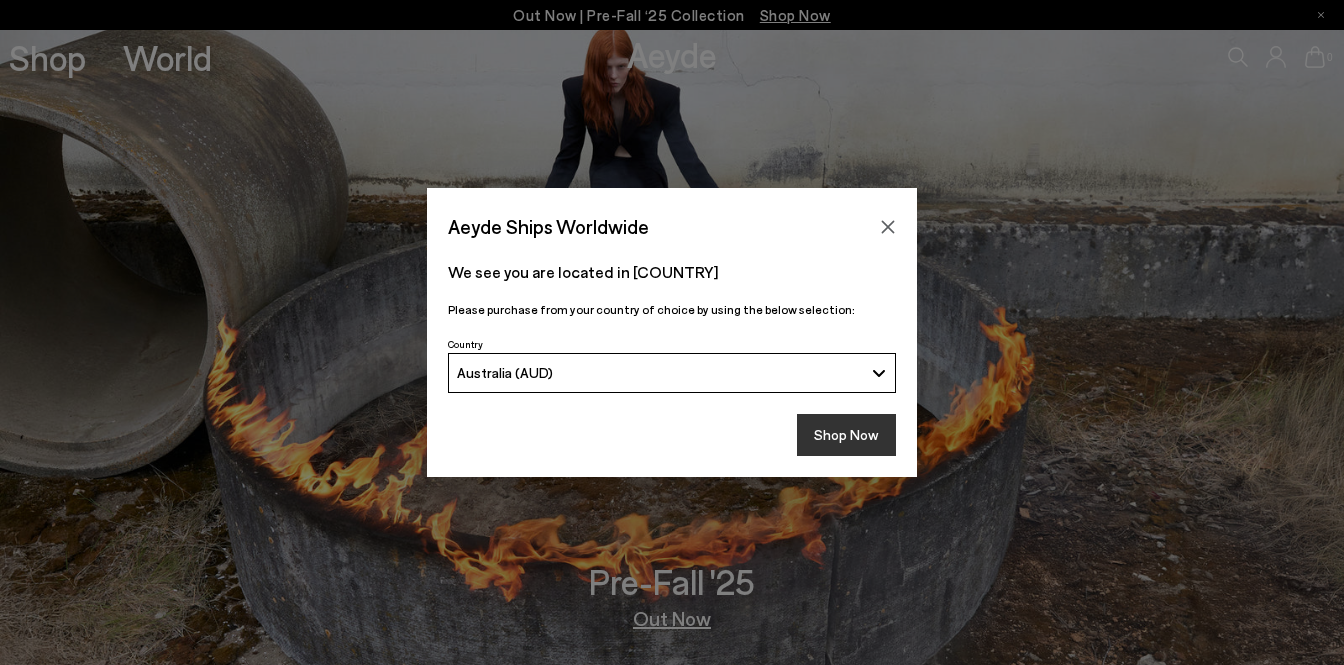 click on "Shop Now" at bounding box center (846, 435) 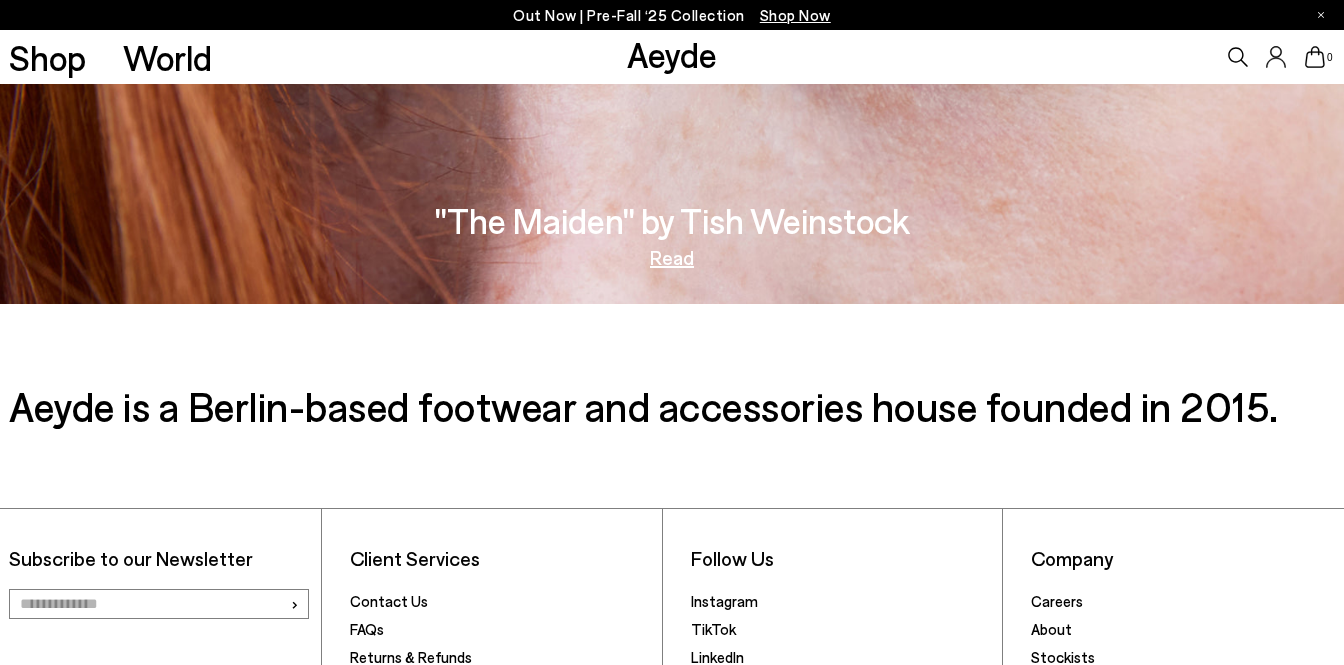 scroll, scrollTop: 2788, scrollLeft: 0, axis: vertical 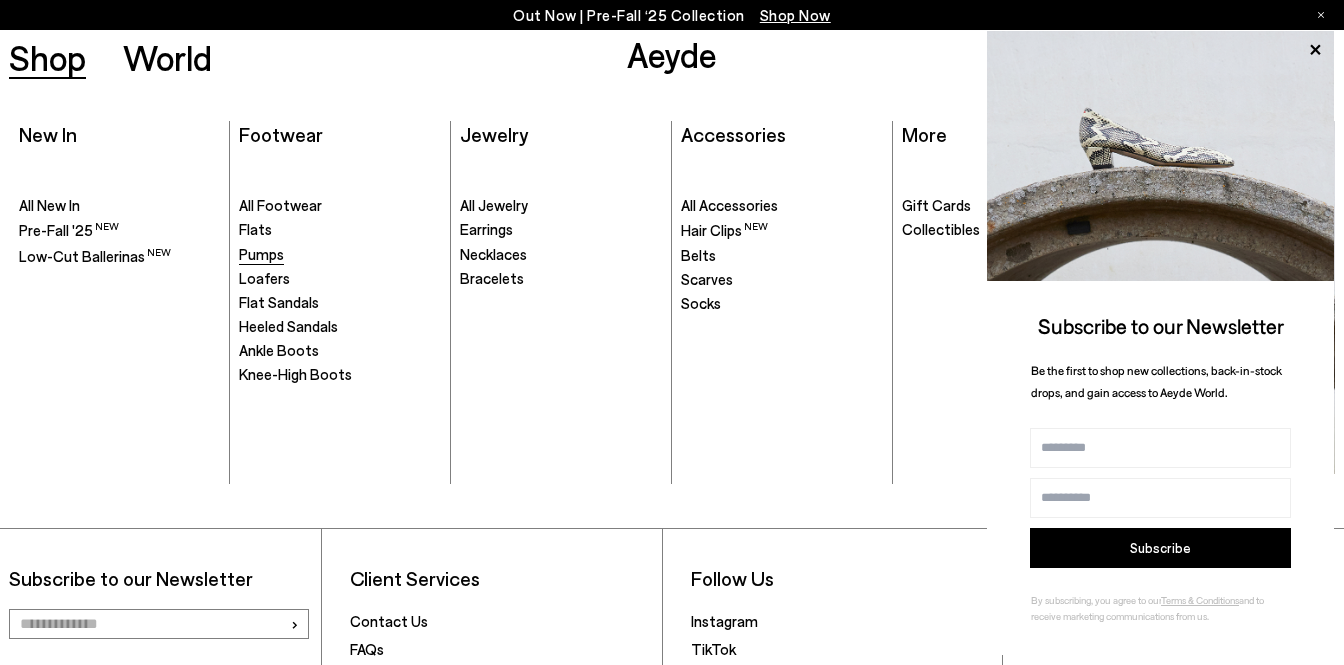 click on "Pumps" at bounding box center (261, 254) 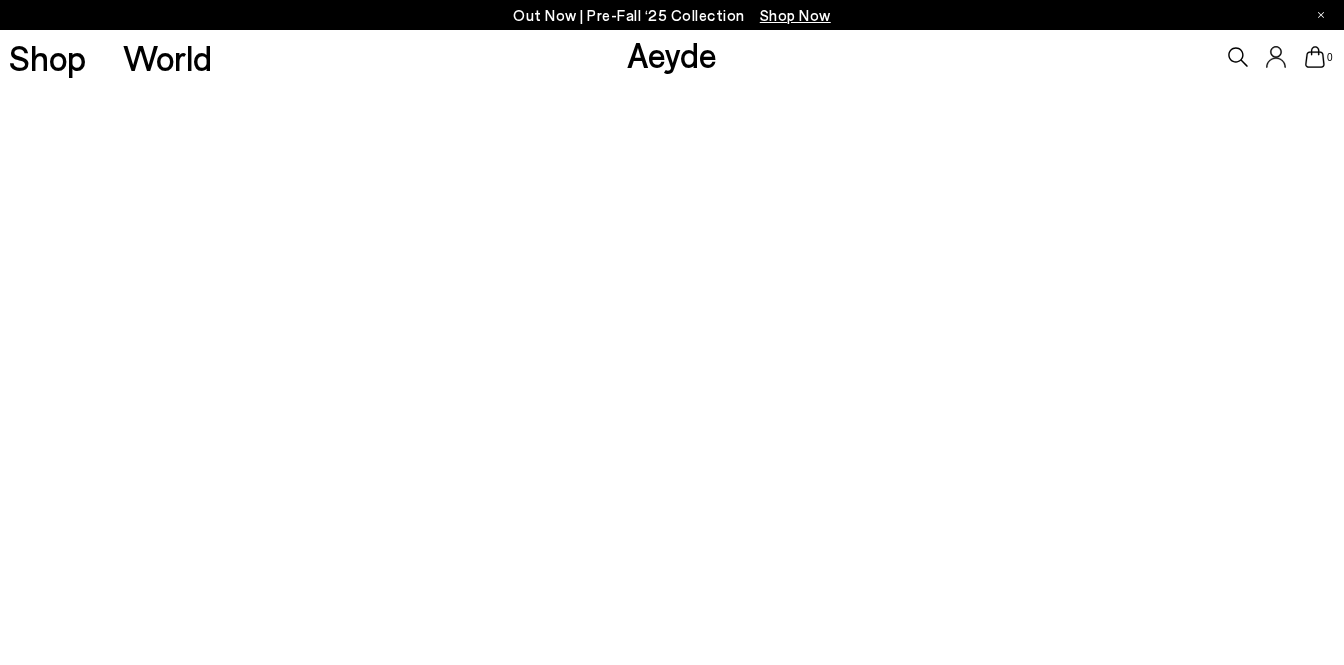 scroll, scrollTop: 0, scrollLeft: 0, axis: both 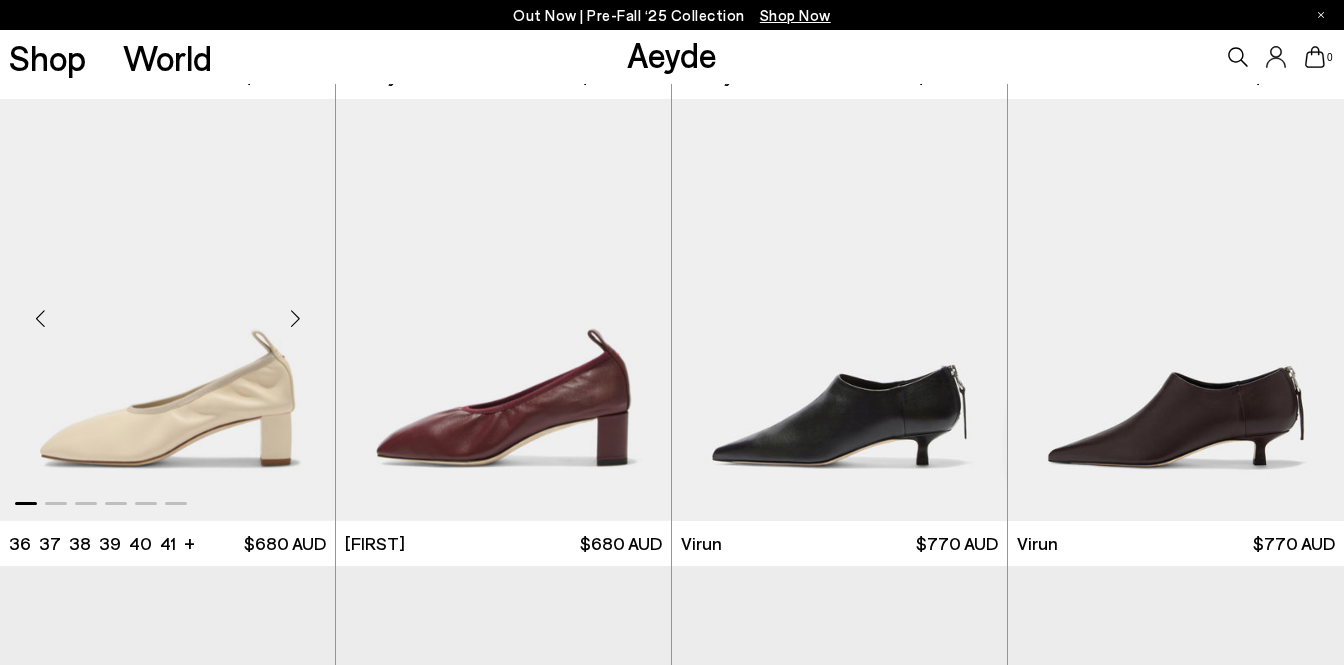 click at bounding box center (295, 318) 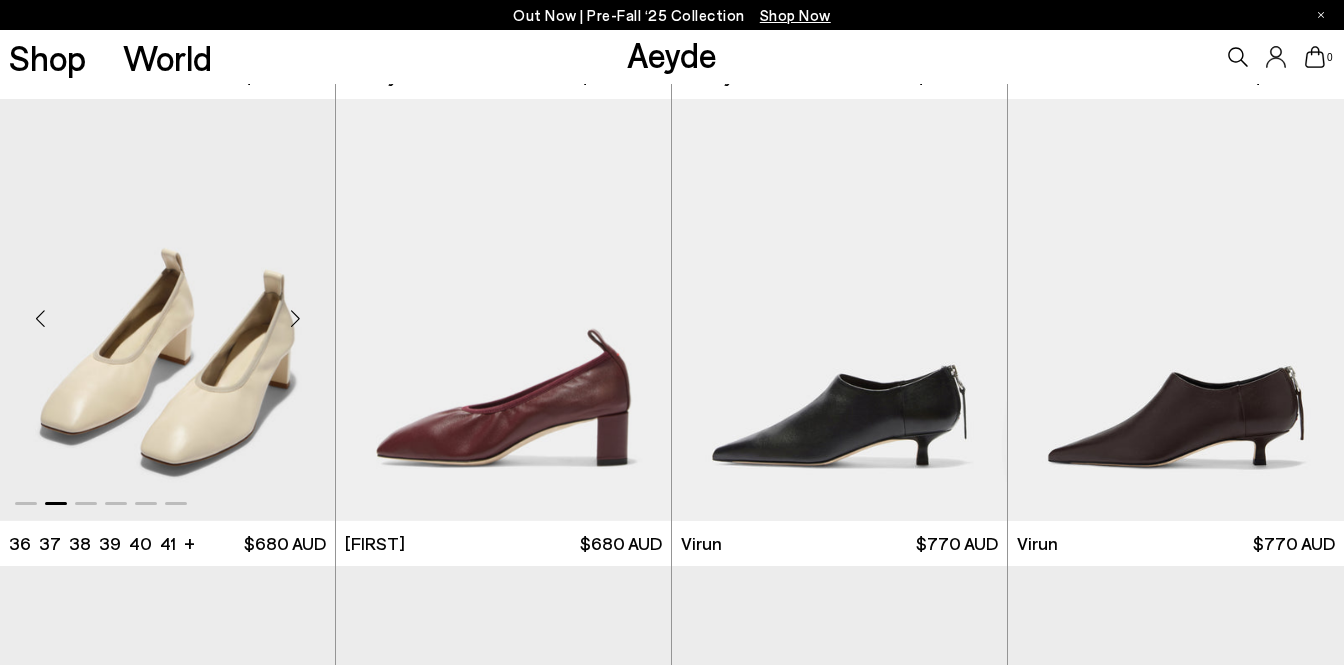 click at bounding box center (295, 318) 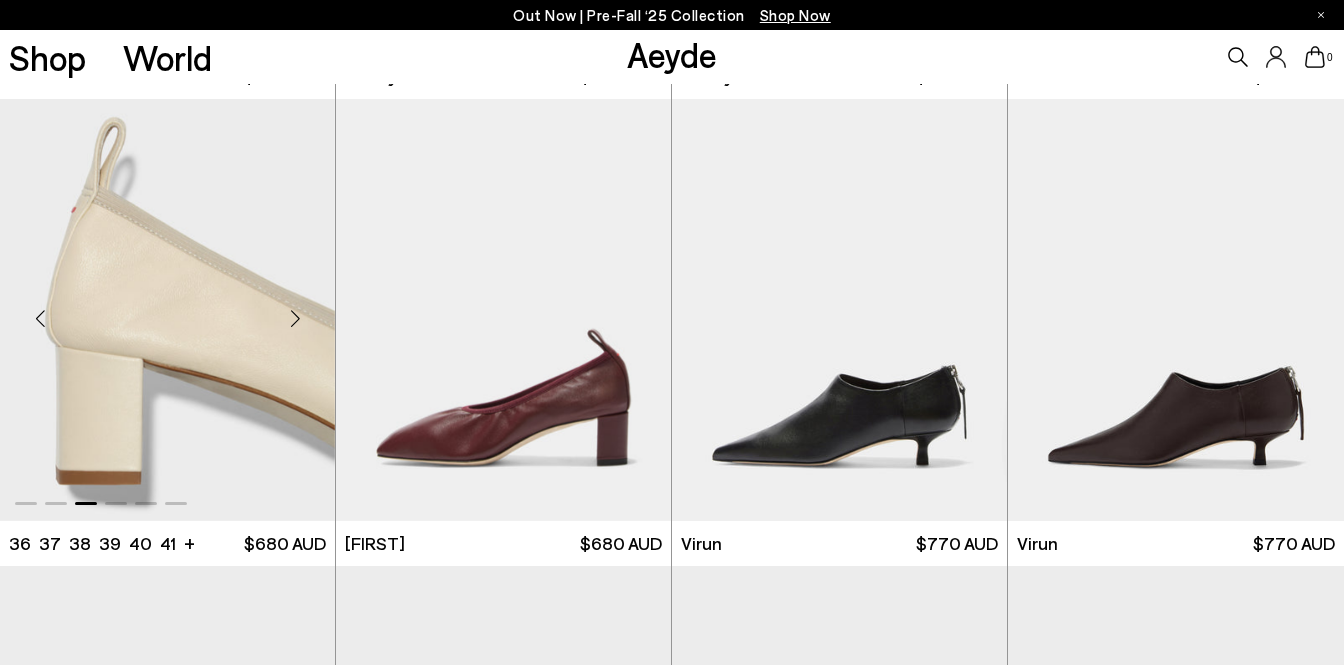 click at bounding box center [295, 318] 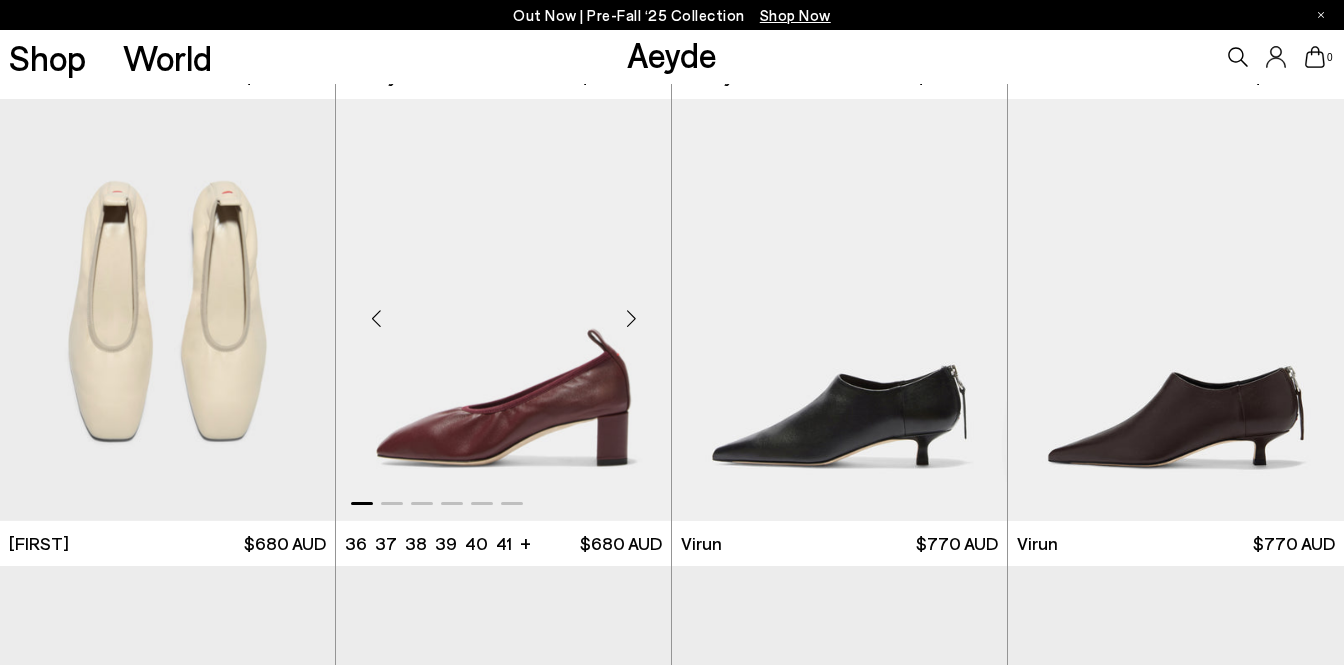 click at bounding box center (631, 318) 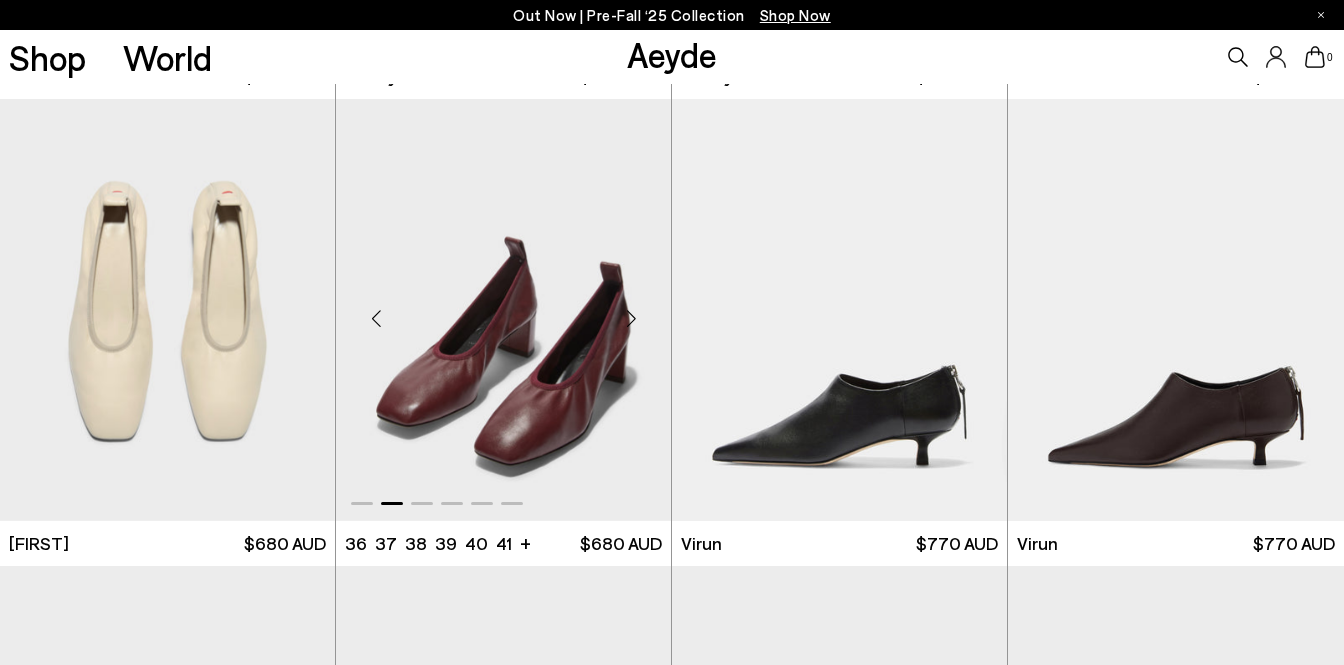 click at bounding box center (631, 318) 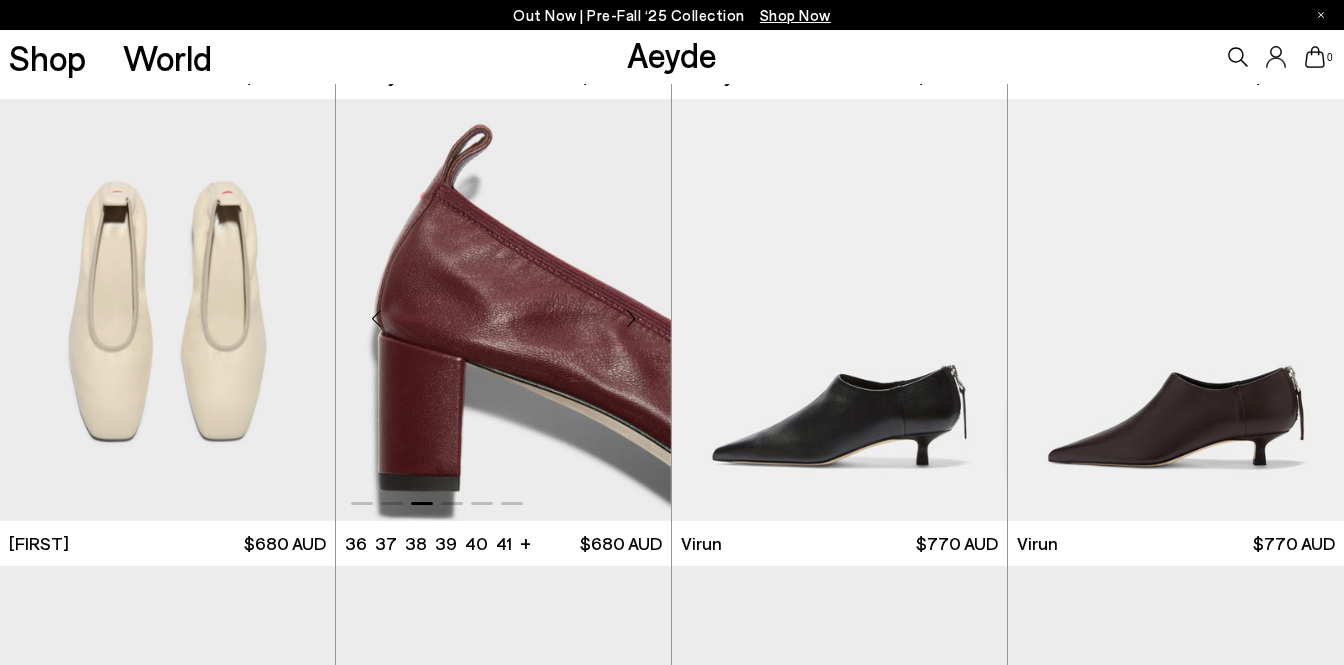 click at bounding box center [631, 318] 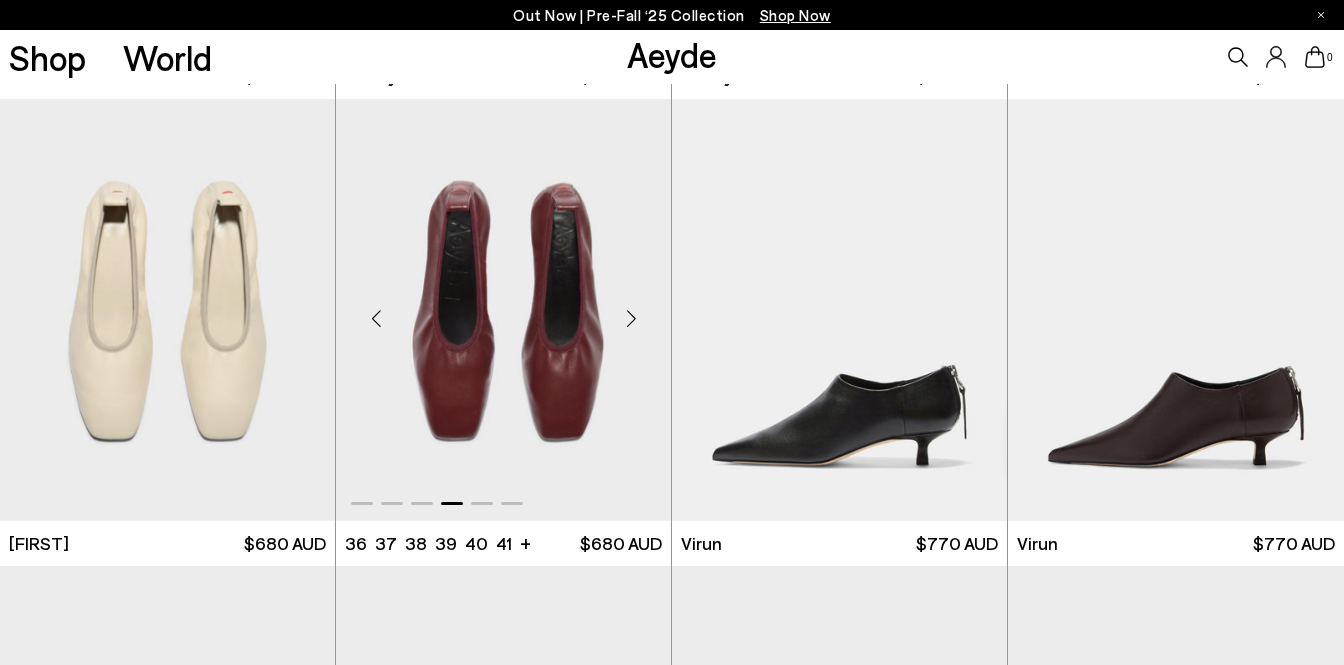 click at bounding box center (631, 318) 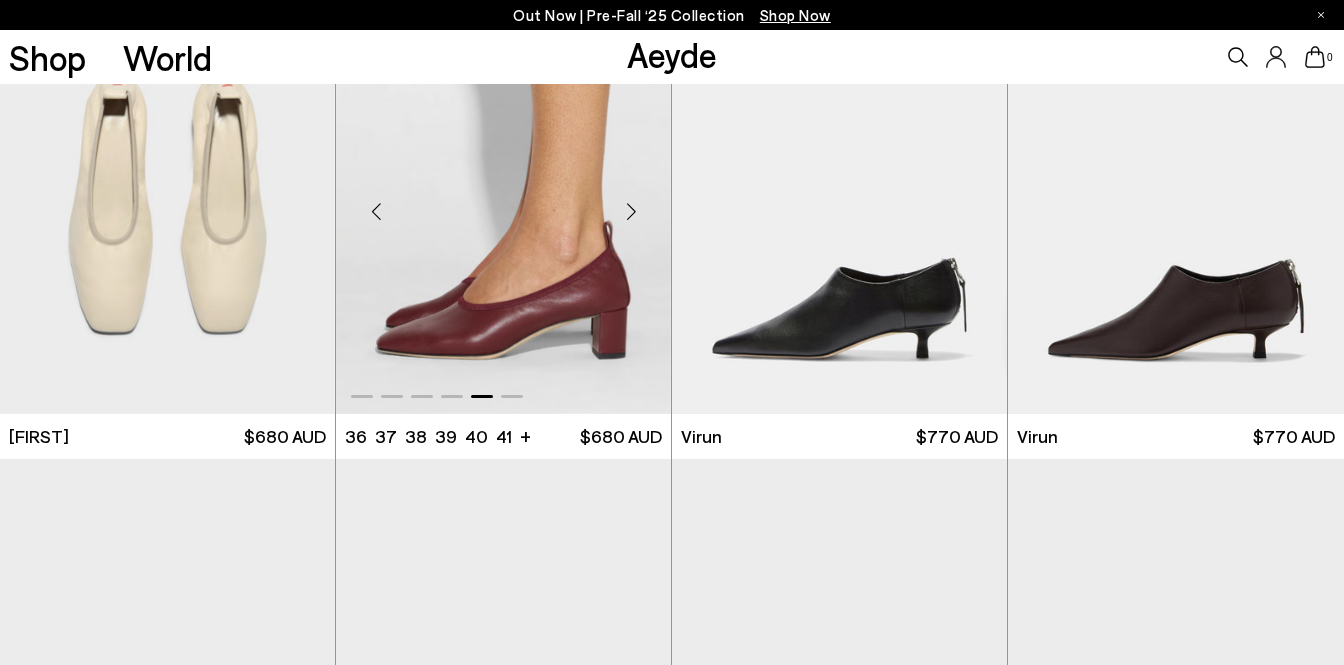 scroll, scrollTop: 1963, scrollLeft: 0, axis: vertical 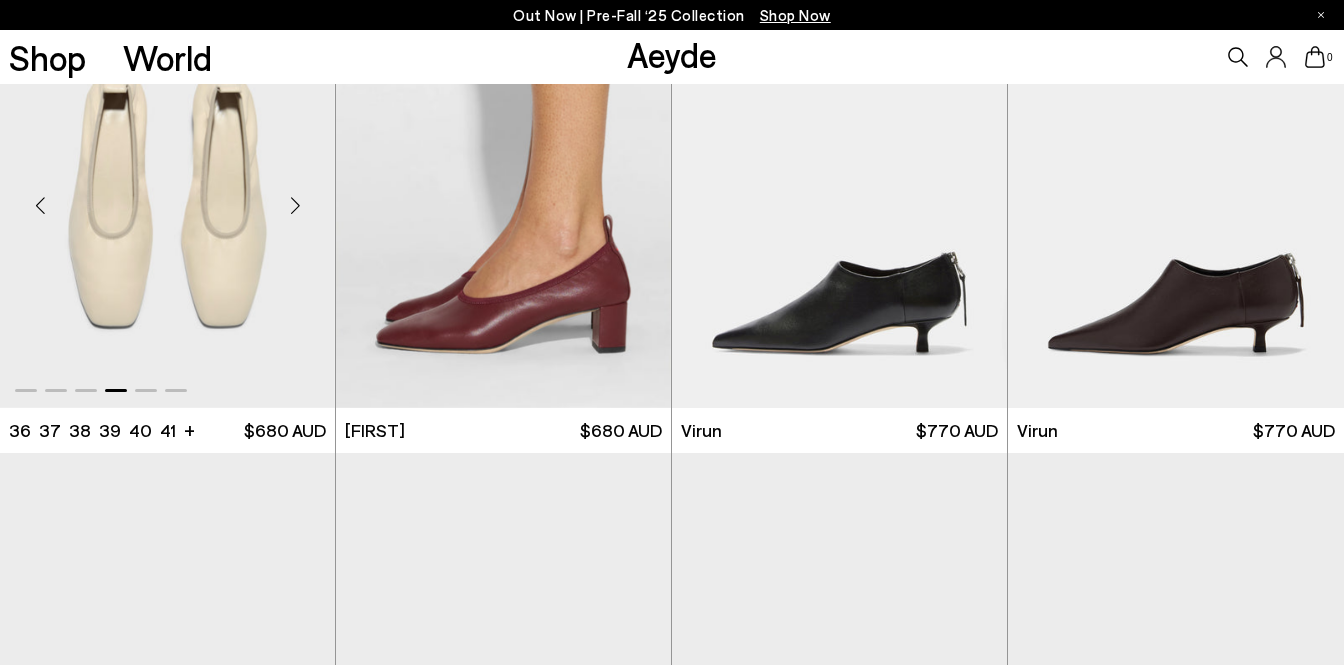 click at bounding box center (295, 205) 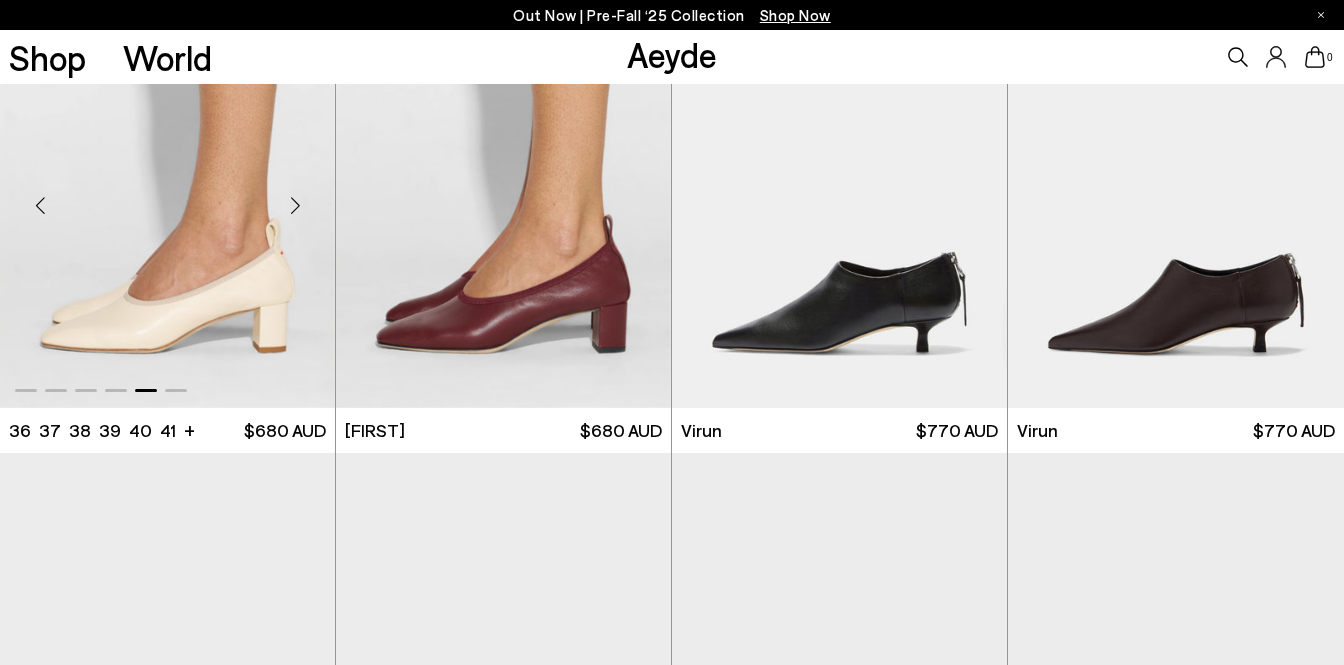 click at bounding box center (295, 205) 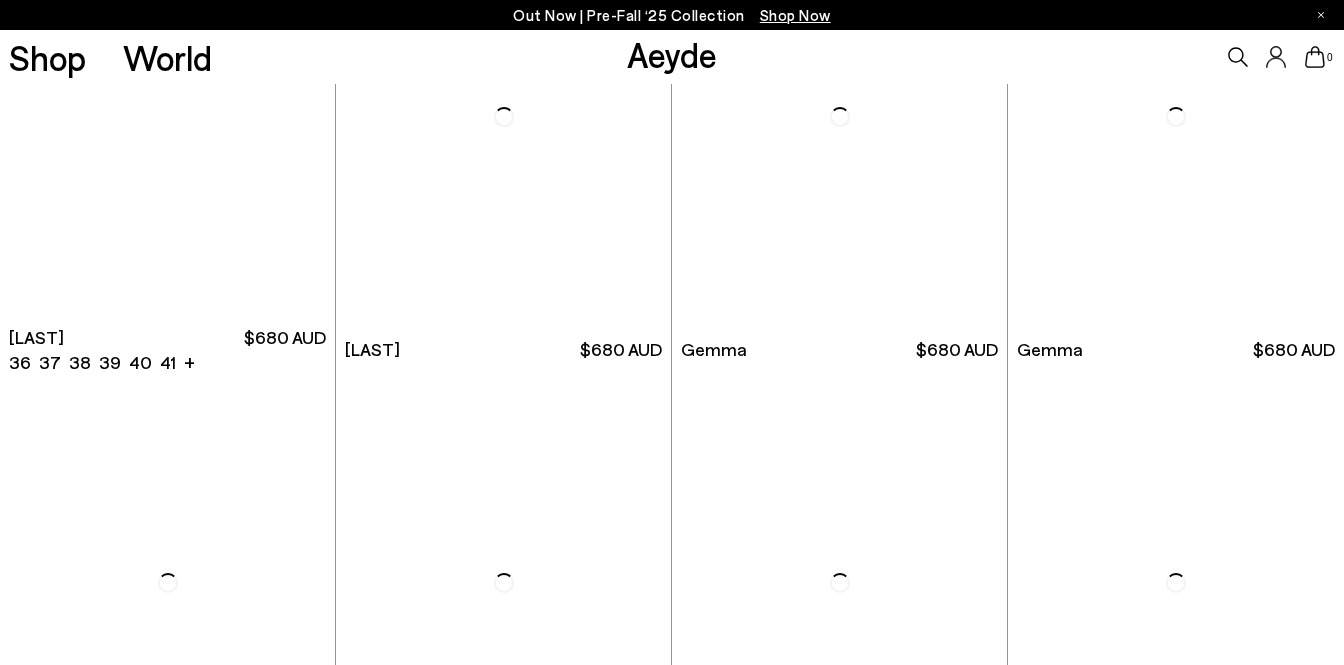 scroll, scrollTop: 6244, scrollLeft: 0, axis: vertical 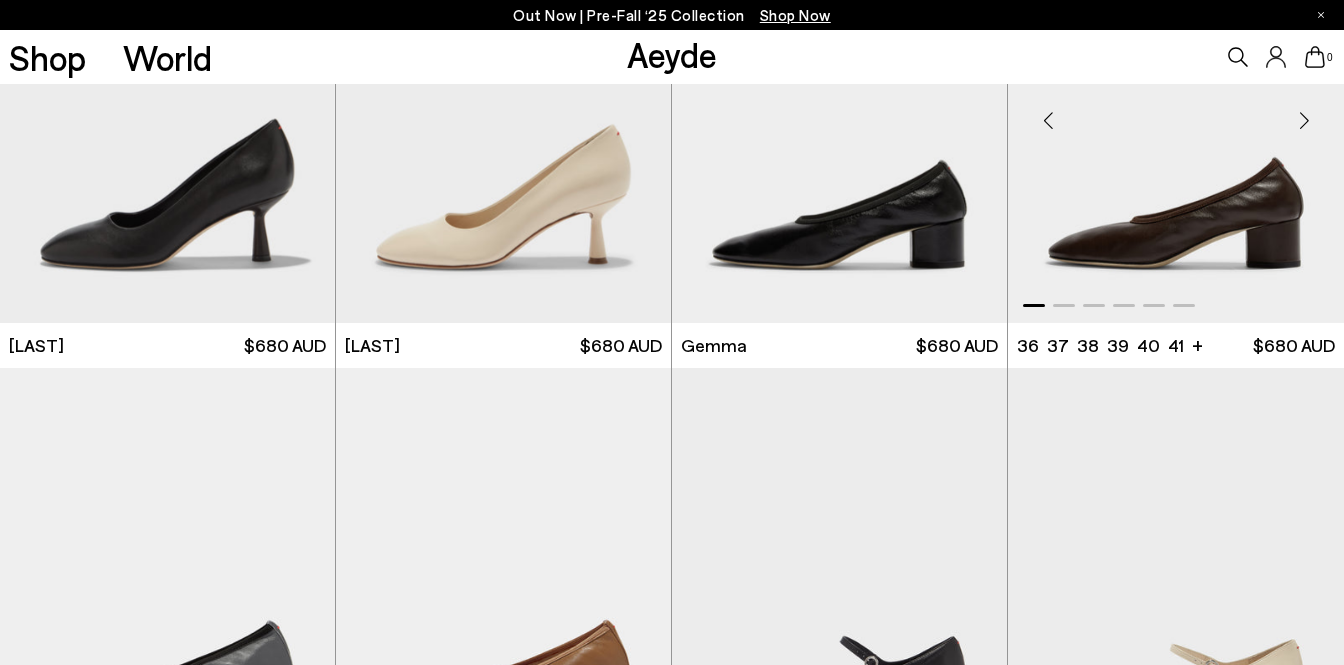 click at bounding box center (1304, 121) 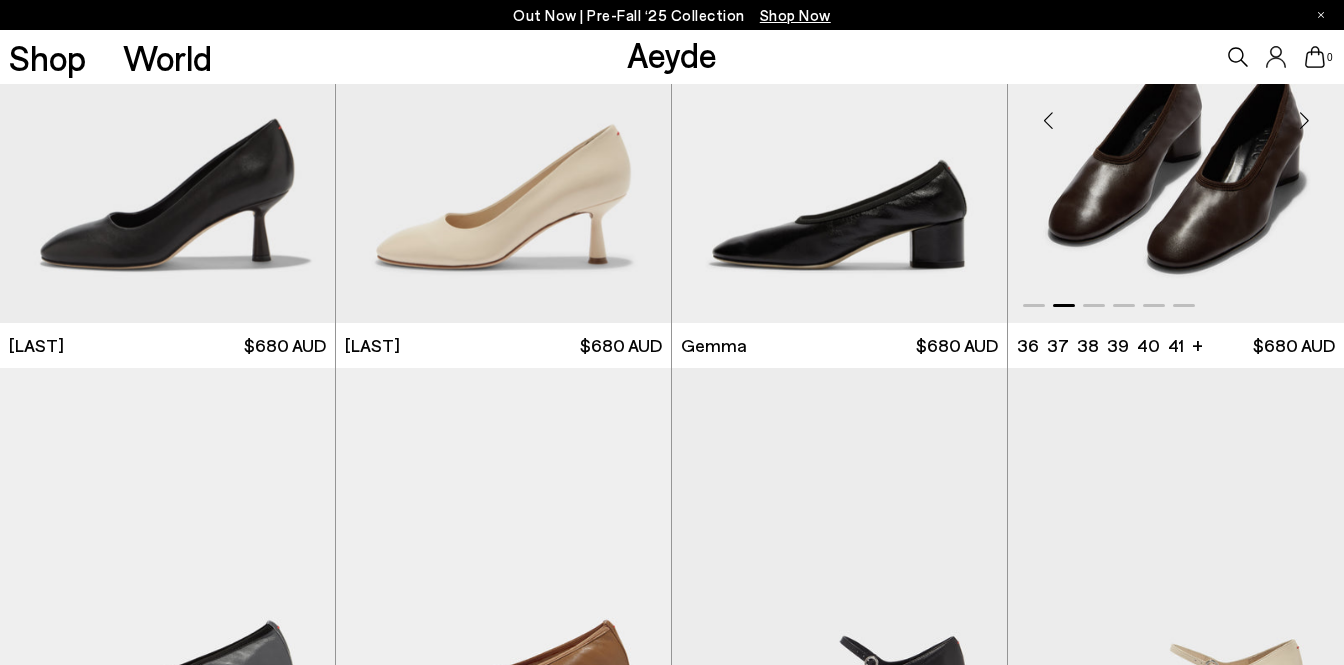 click at bounding box center (1304, 121) 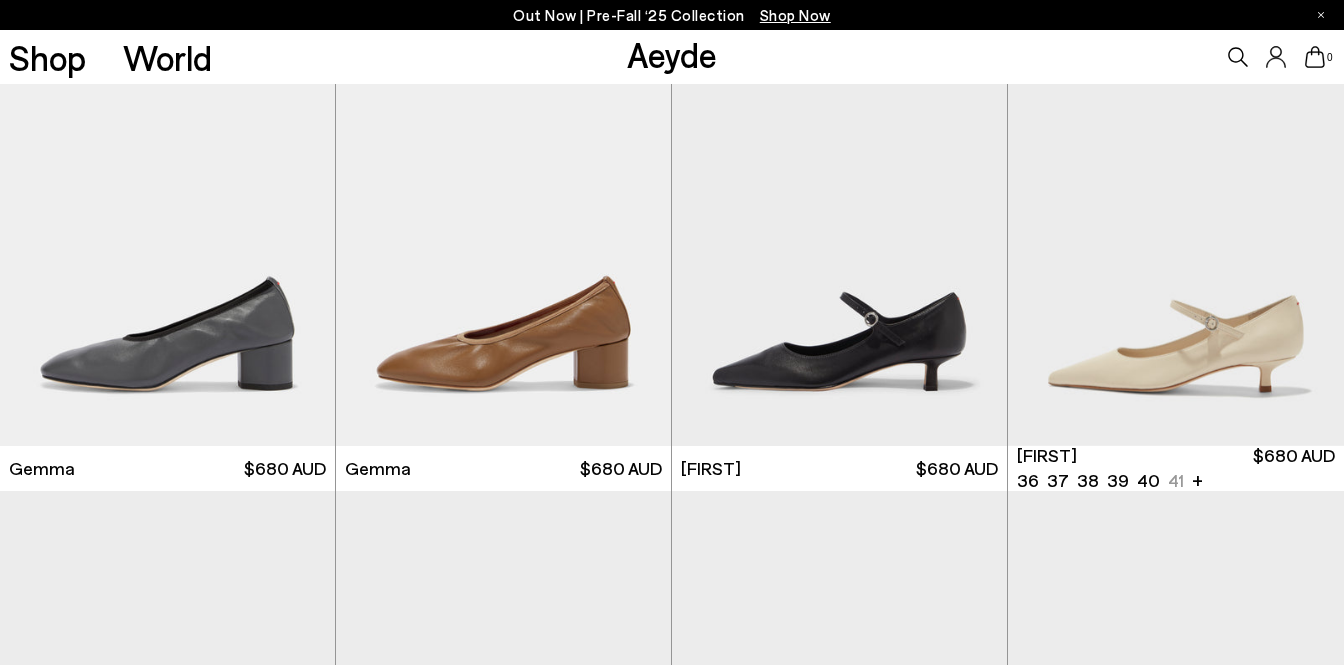 scroll, scrollTop: 6584, scrollLeft: 0, axis: vertical 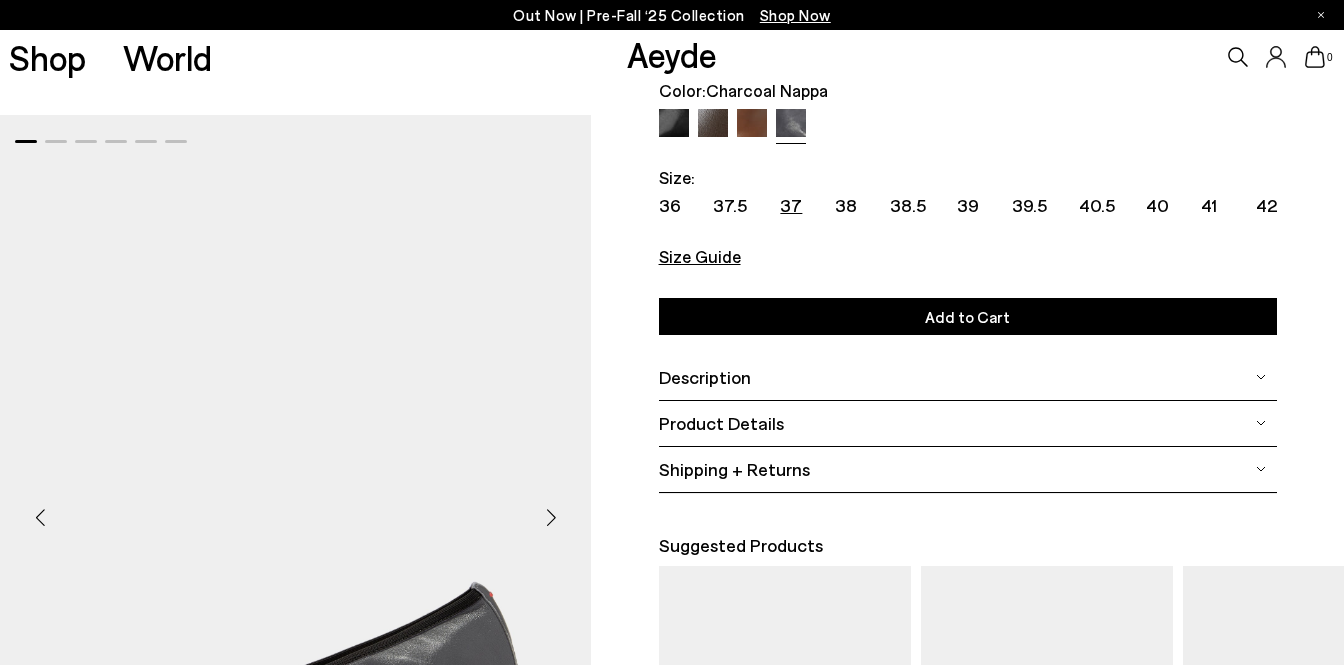 click on "37" at bounding box center [791, 205] 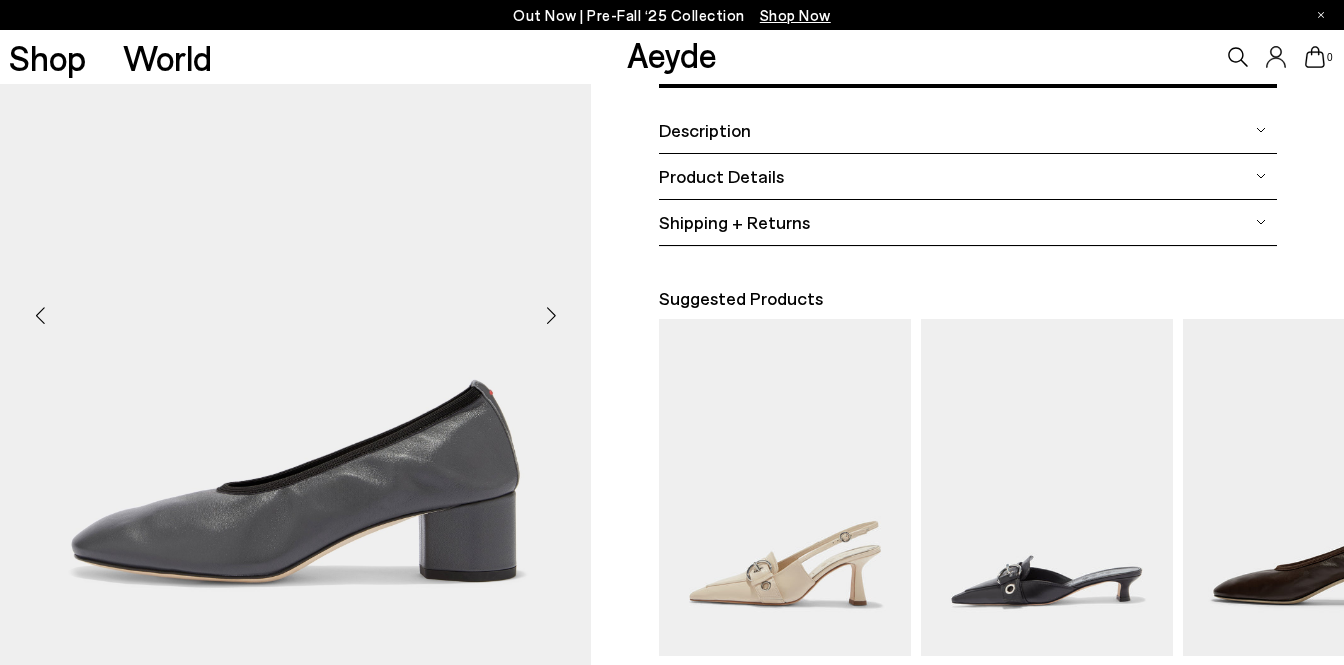 scroll, scrollTop: 397, scrollLeft: 0, axis: vertical 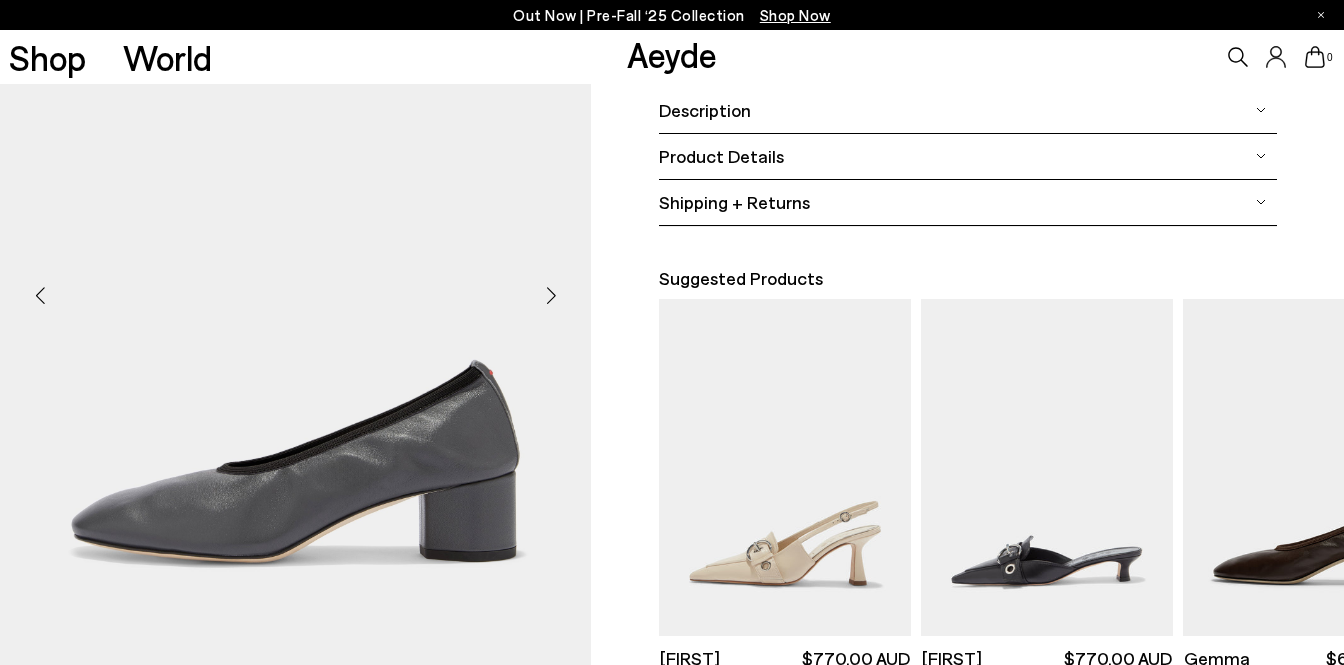 click at bounding box center (551, 295) 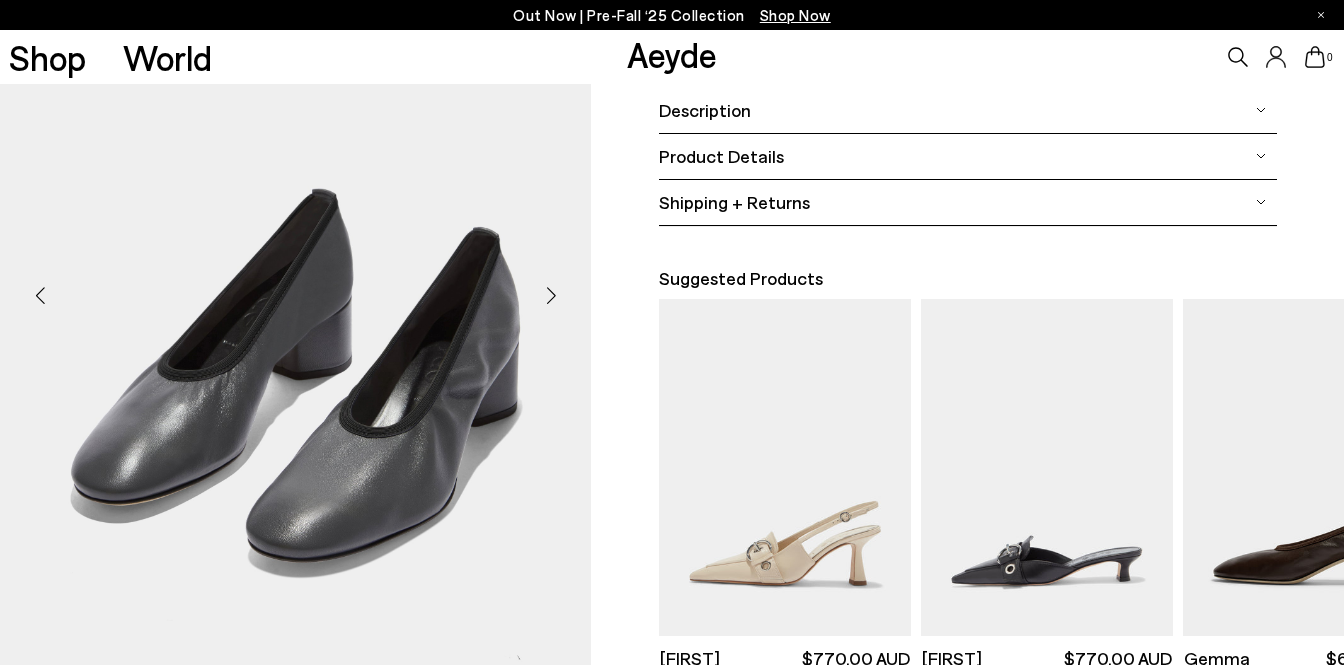 click at bounding box center (551, 295) 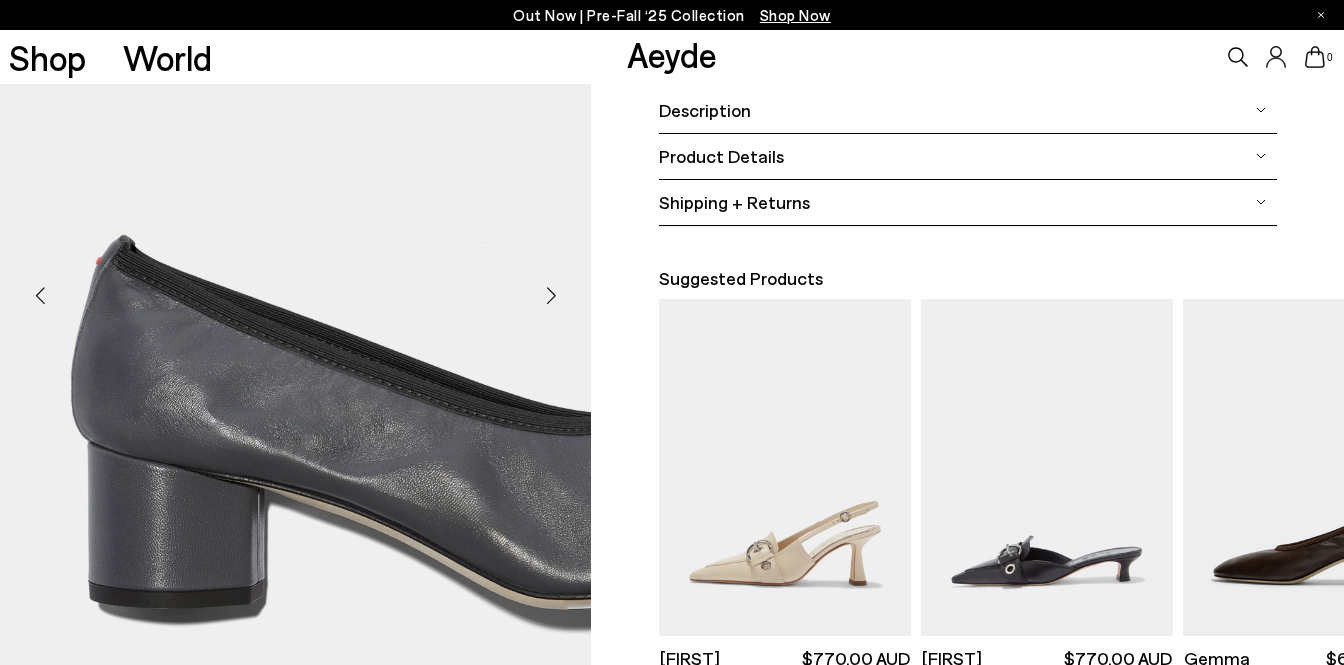 click at bounding box center (551, 295) 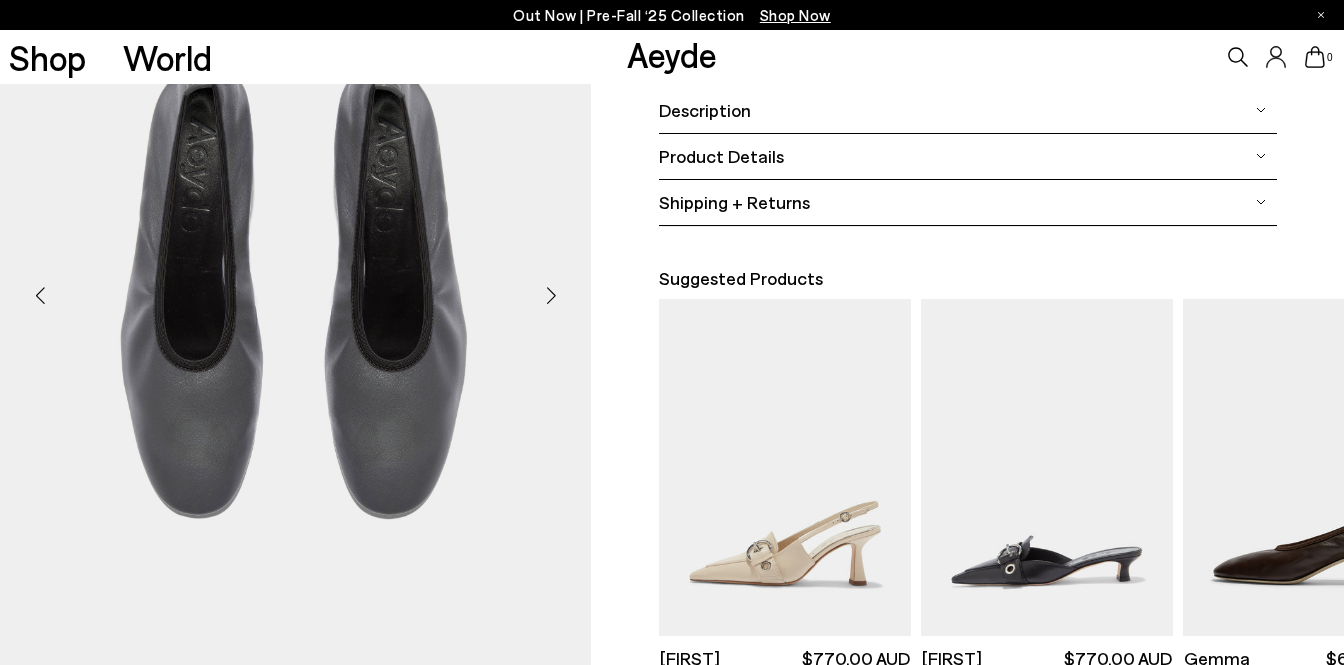 click at bounding box center (551, 295) 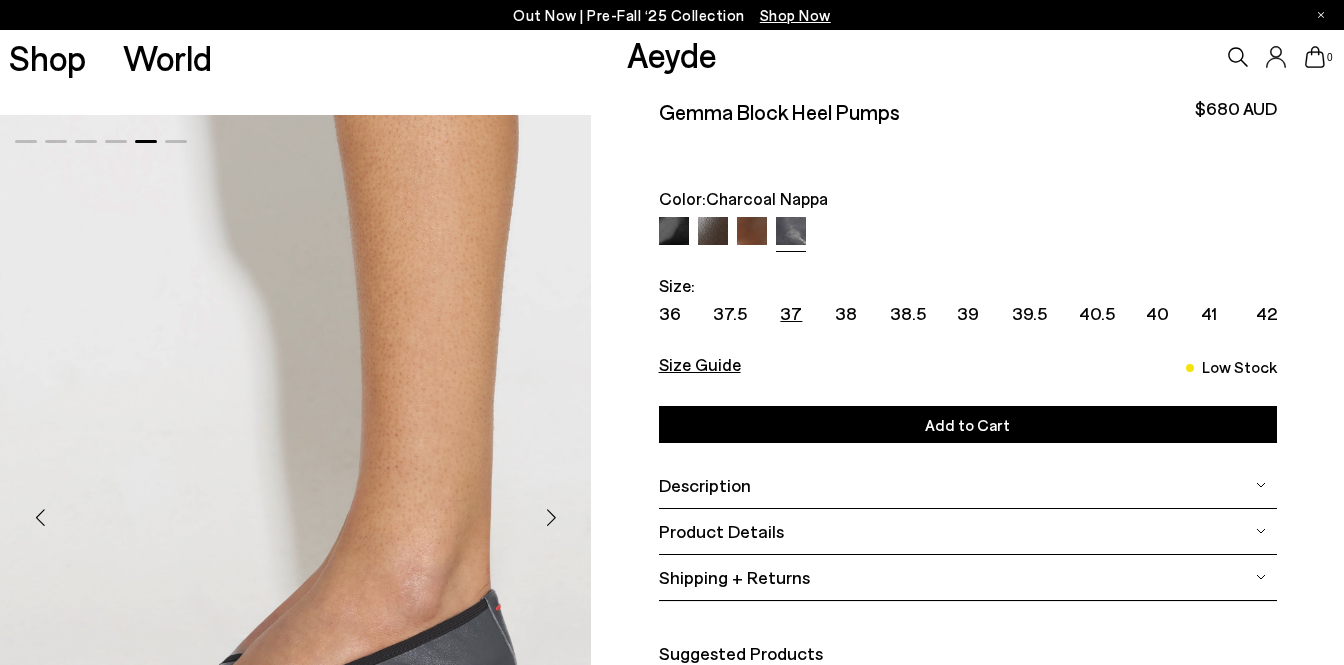 scroll, scrollTop: 0, scrollLeft: 0, axis: both 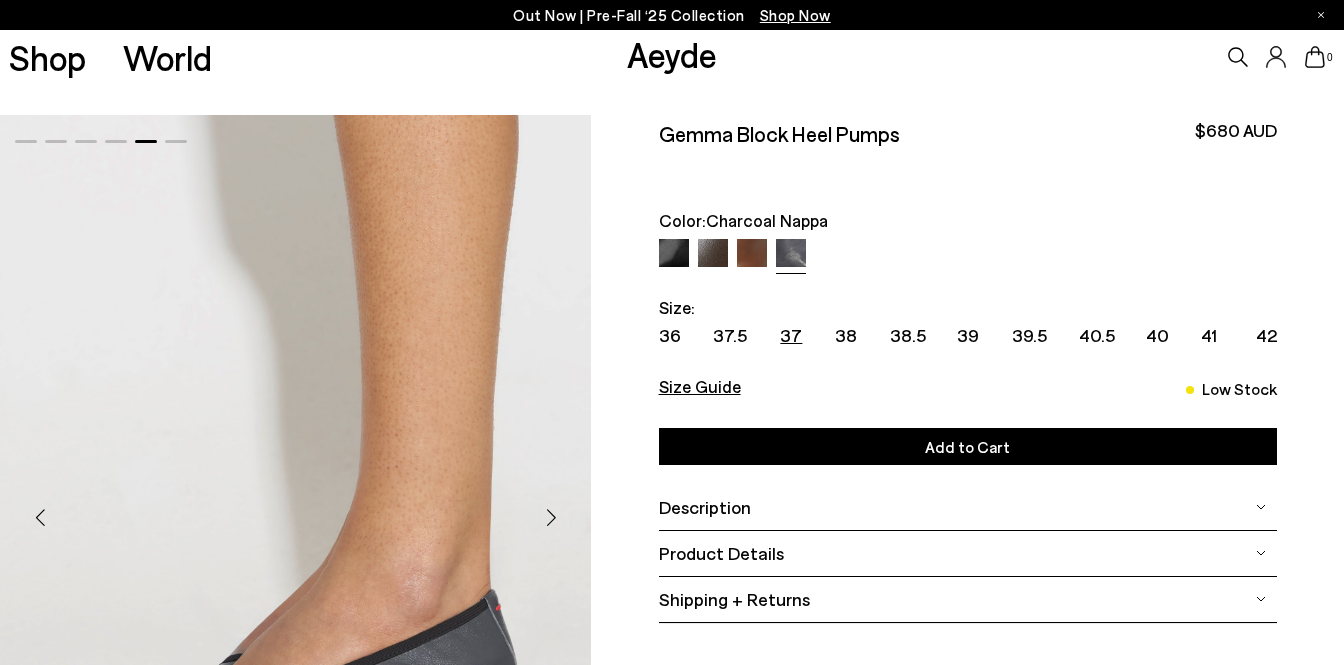 click at bounding box center (752, 254) 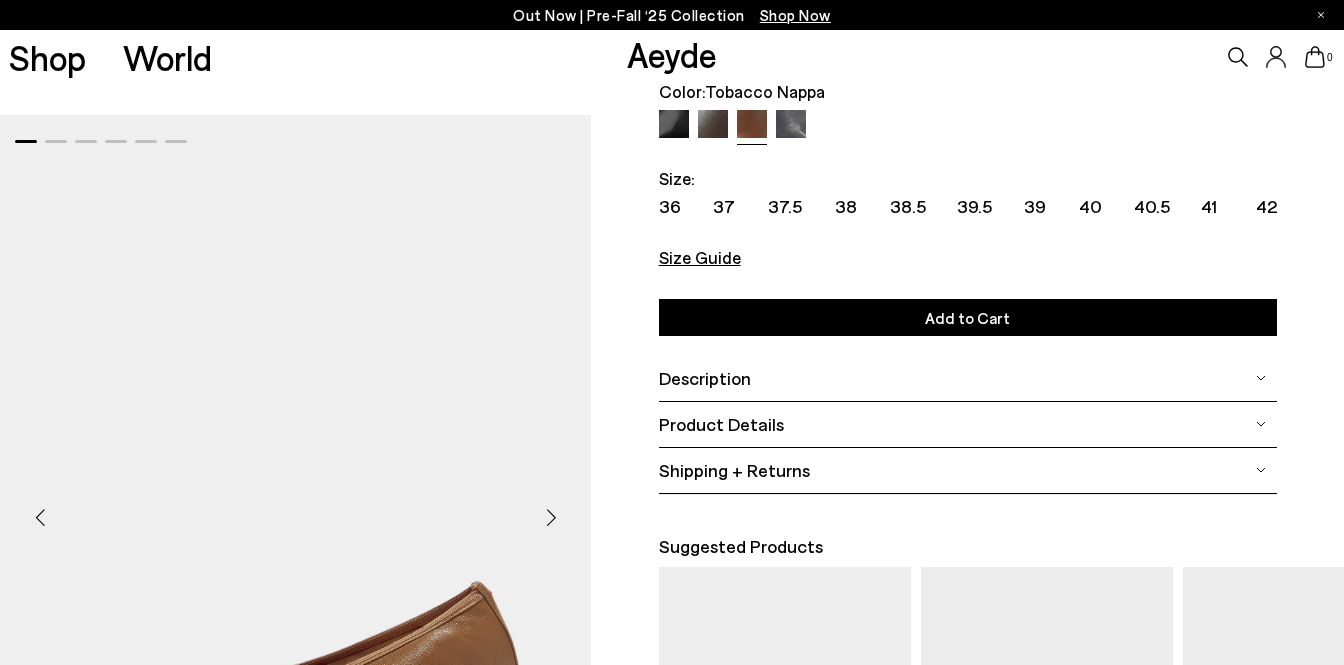scroll, scrollTop: 0, scrollLeft: 0, axis: both 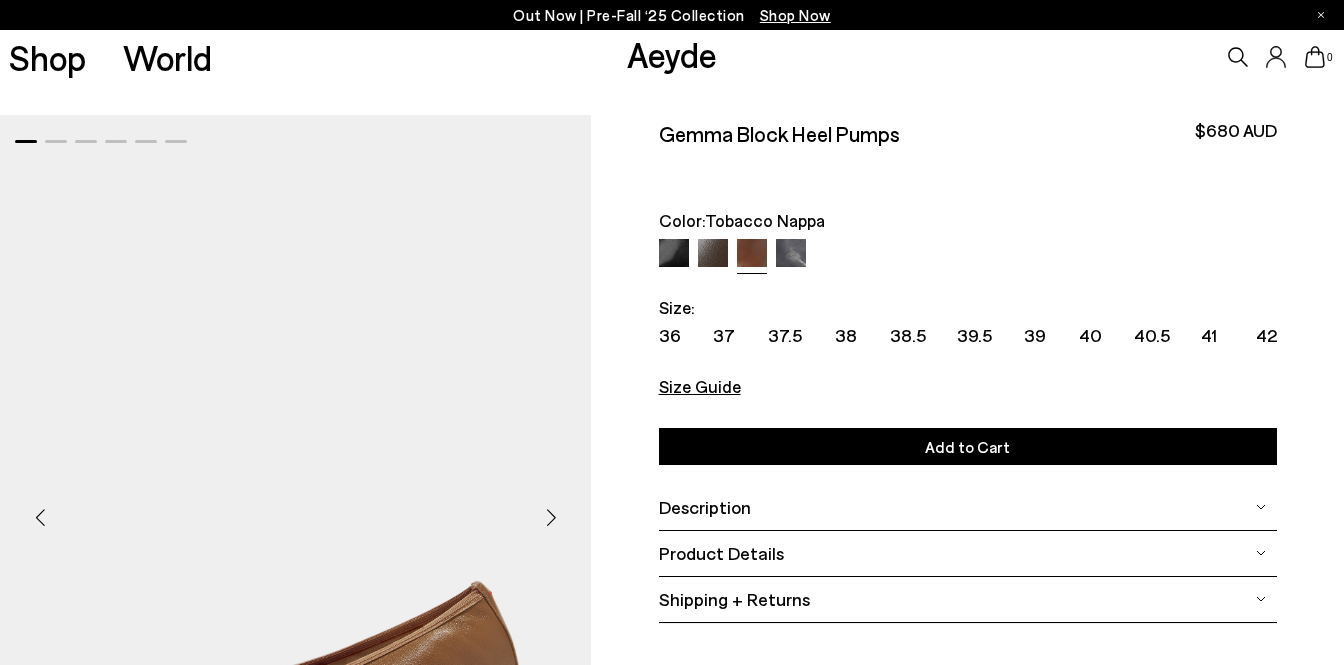 click at bounding box center [713, 254] 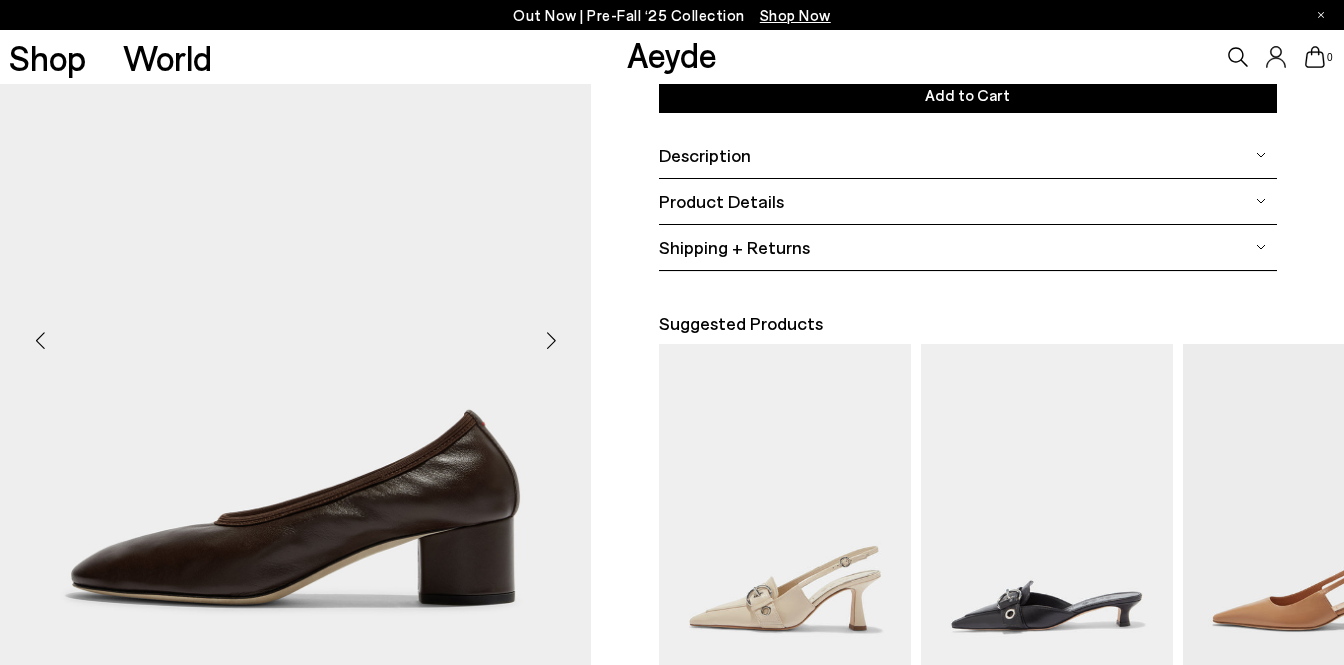 scroll, scrollTop: 364, scrollLeft: 0, axis: vertical 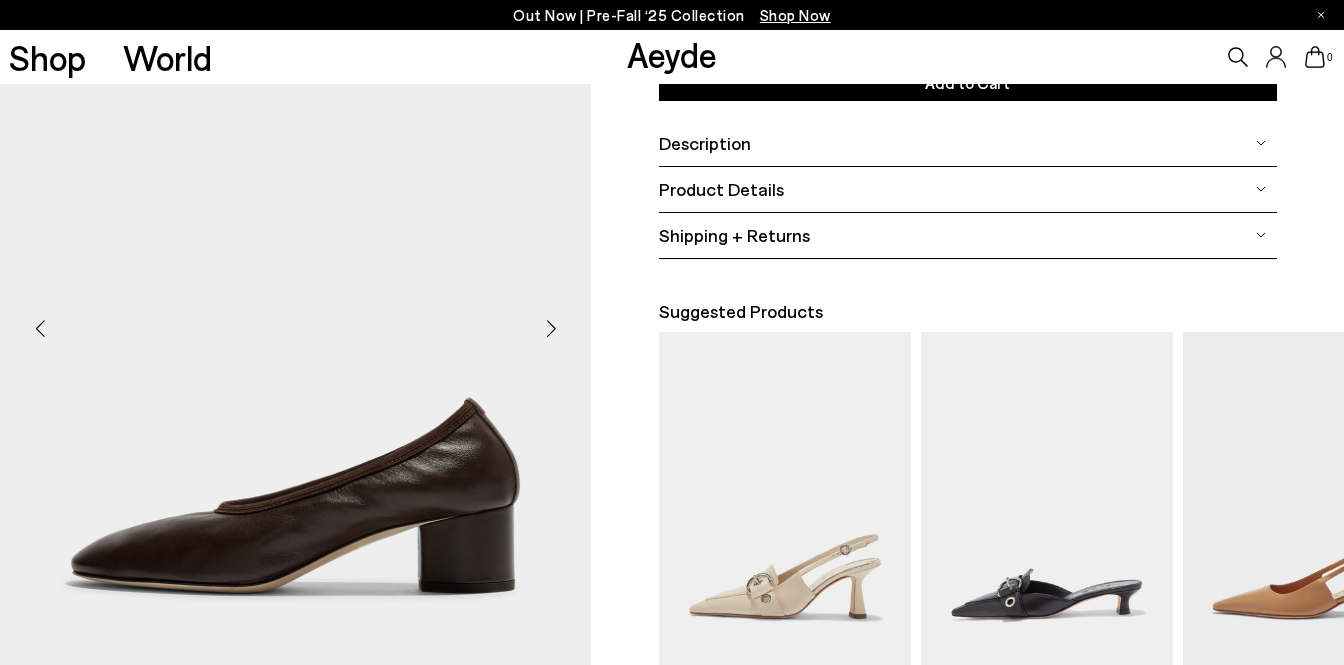 click at bounding box center (551, 328) 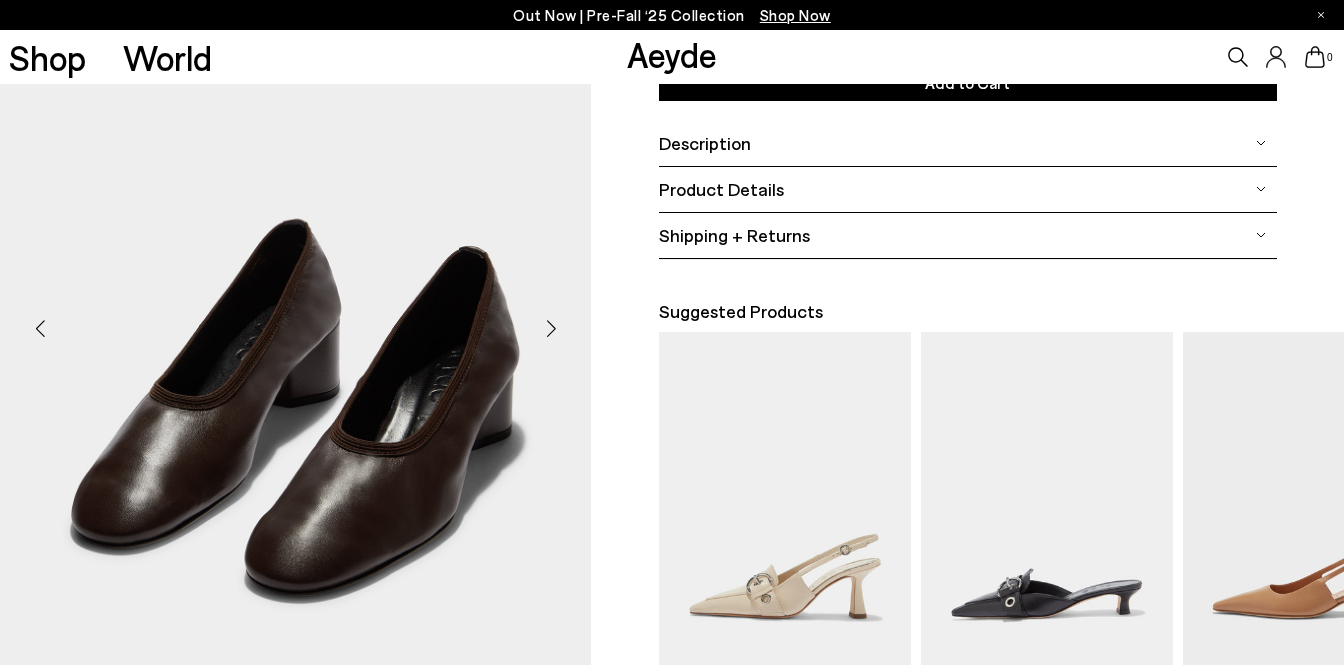 click at bounding box center (551, 328) 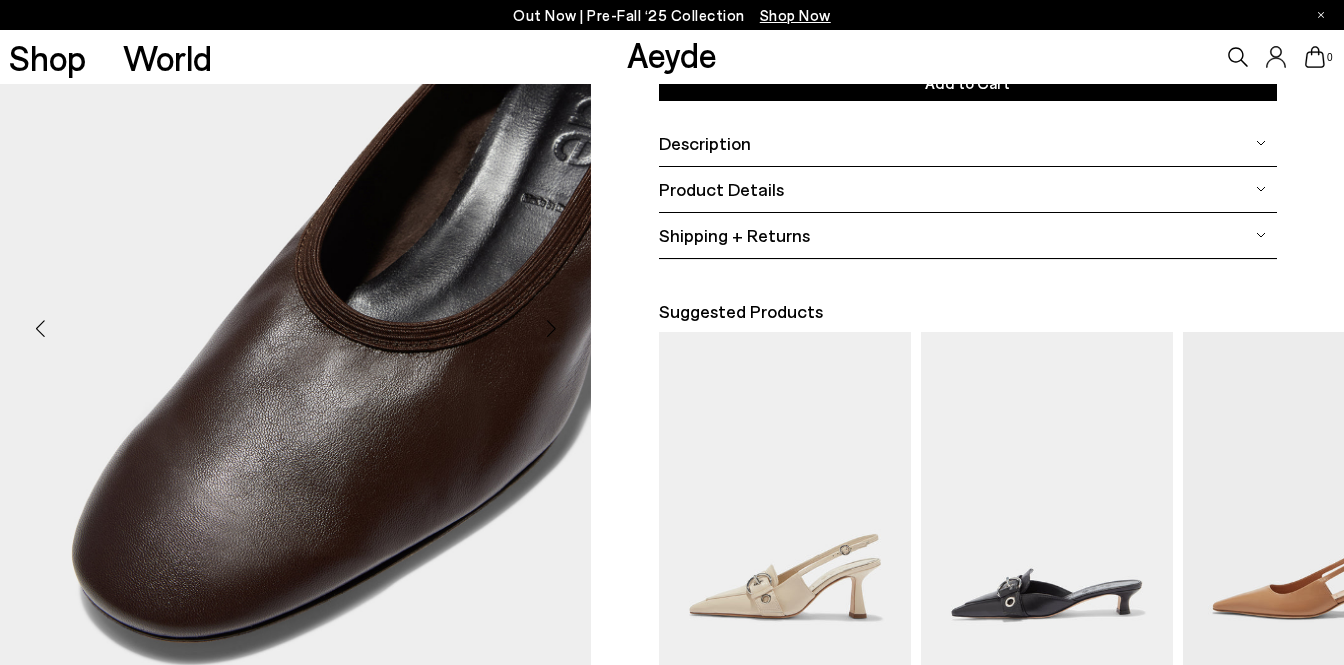 click at bounding box center [551, 328] 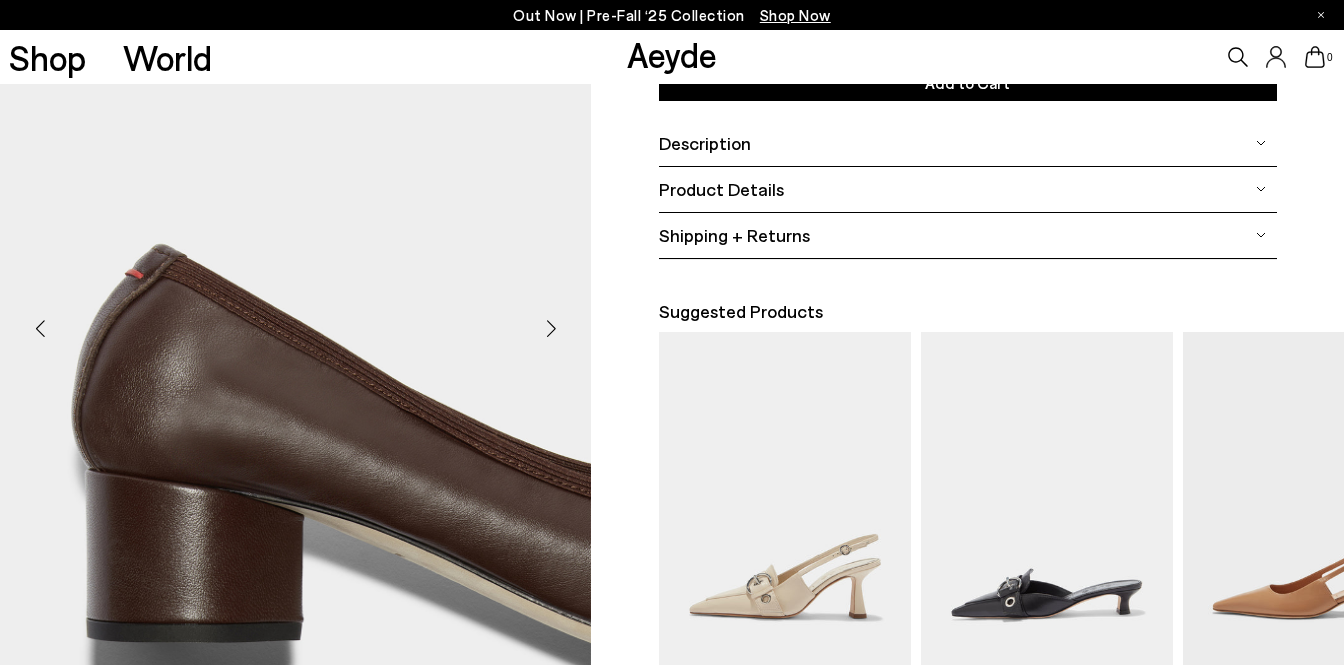 click at bounding box center [551, 328] 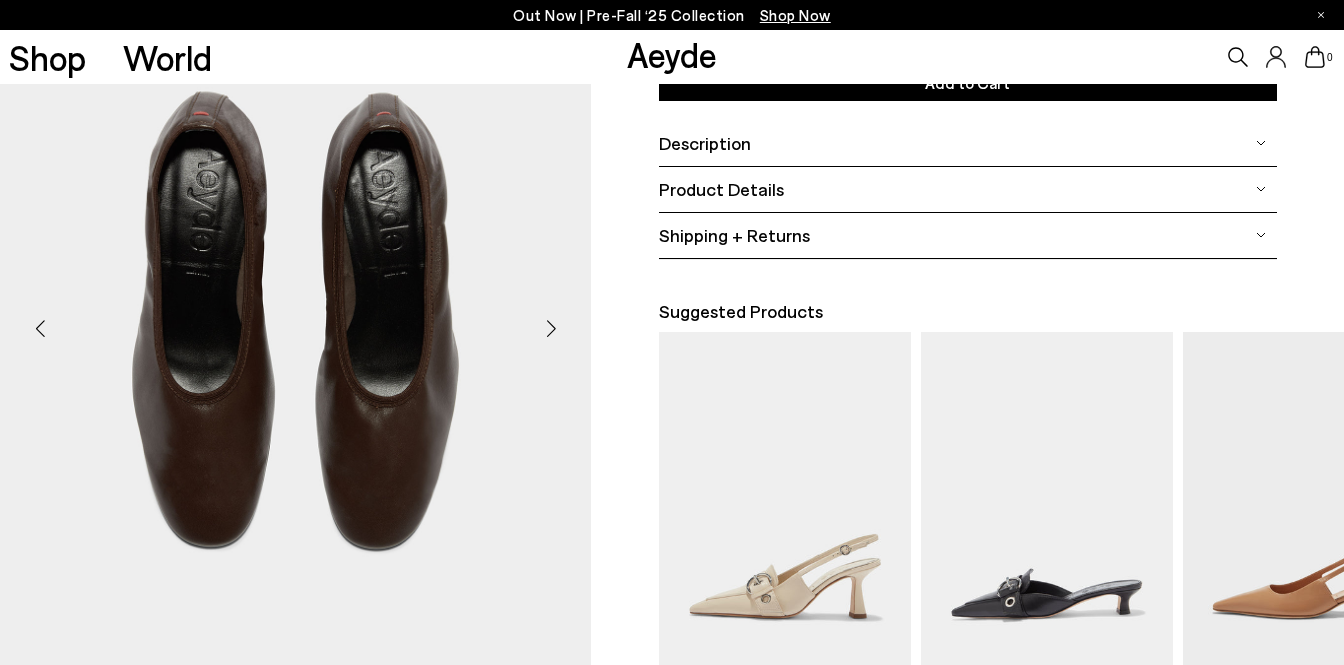 click at bounding box center (551, 328) 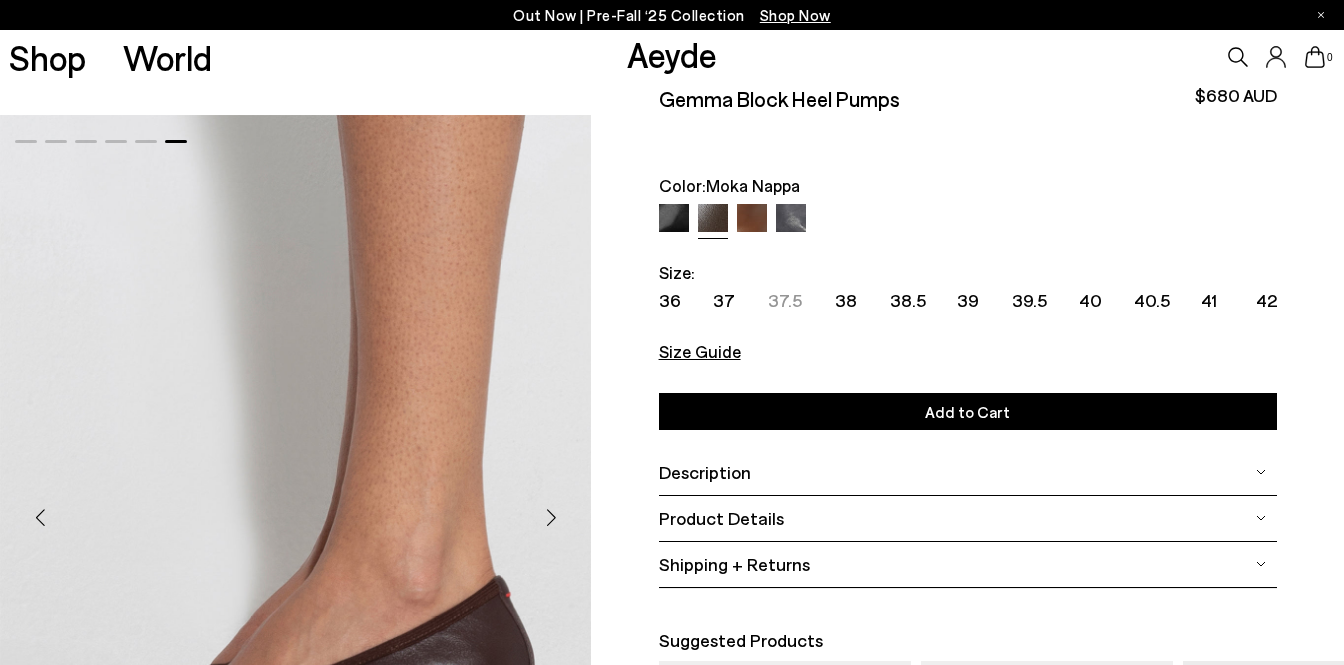 scroll, scrollTop: 43, scrollLeft: 0, axis: vertical 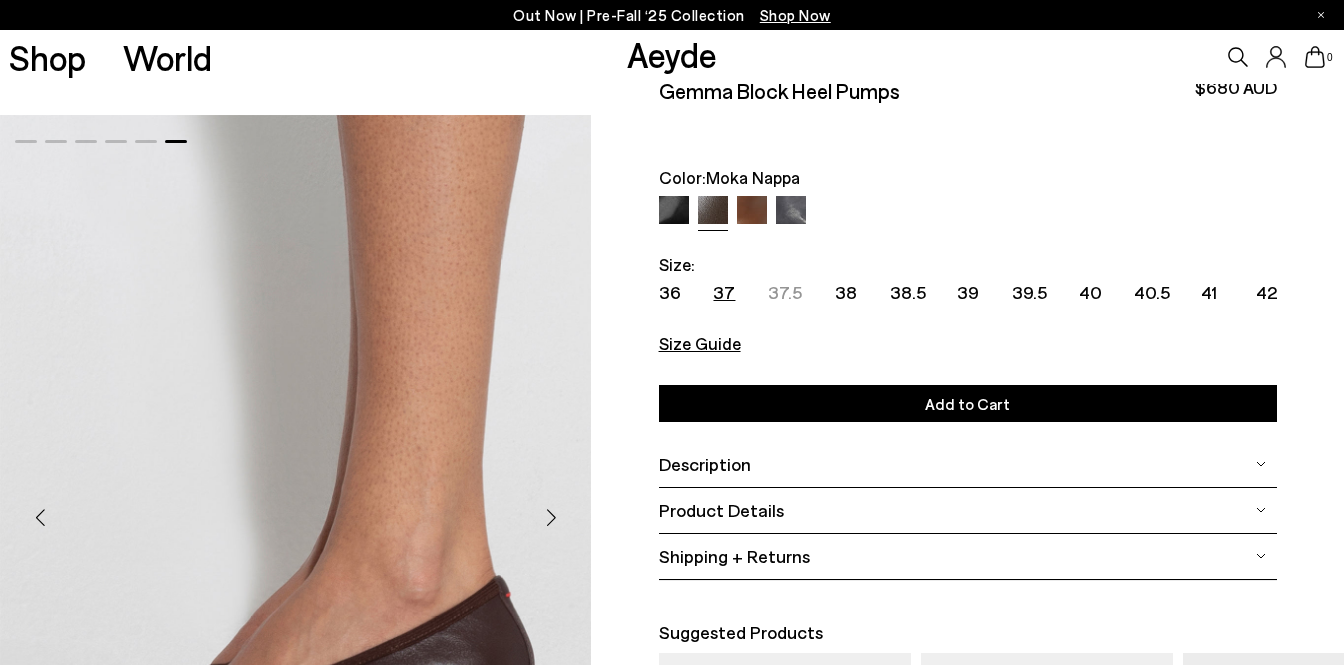 click on "37" at bounding box center [724, 292] 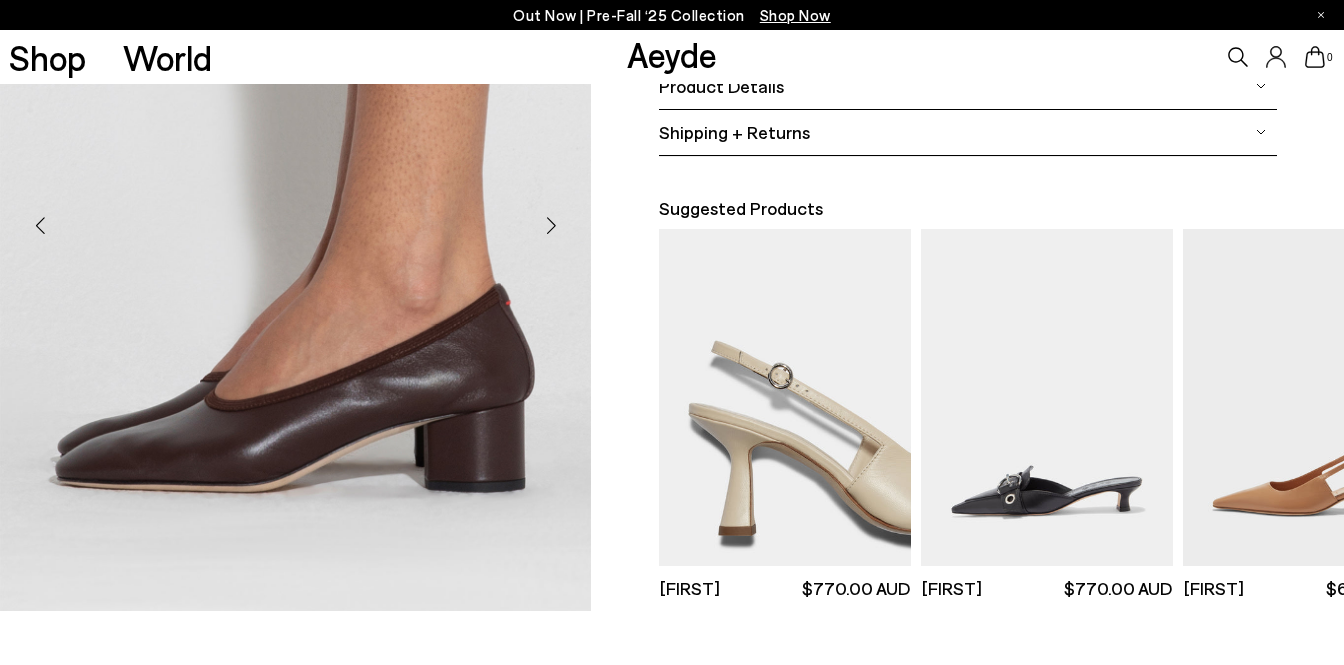 scroll, scrollTop: 485, scrollLeft: 0, axis: vertical 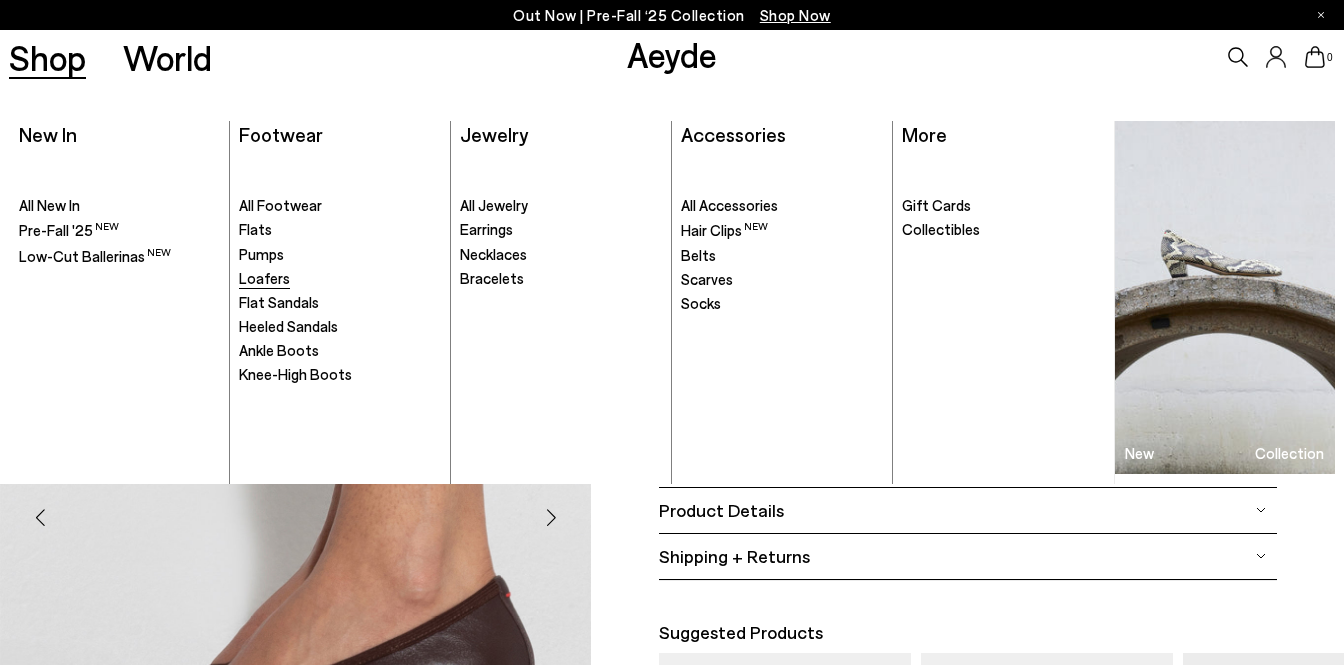 click on "Loafers" at bounding box center (264, 278) 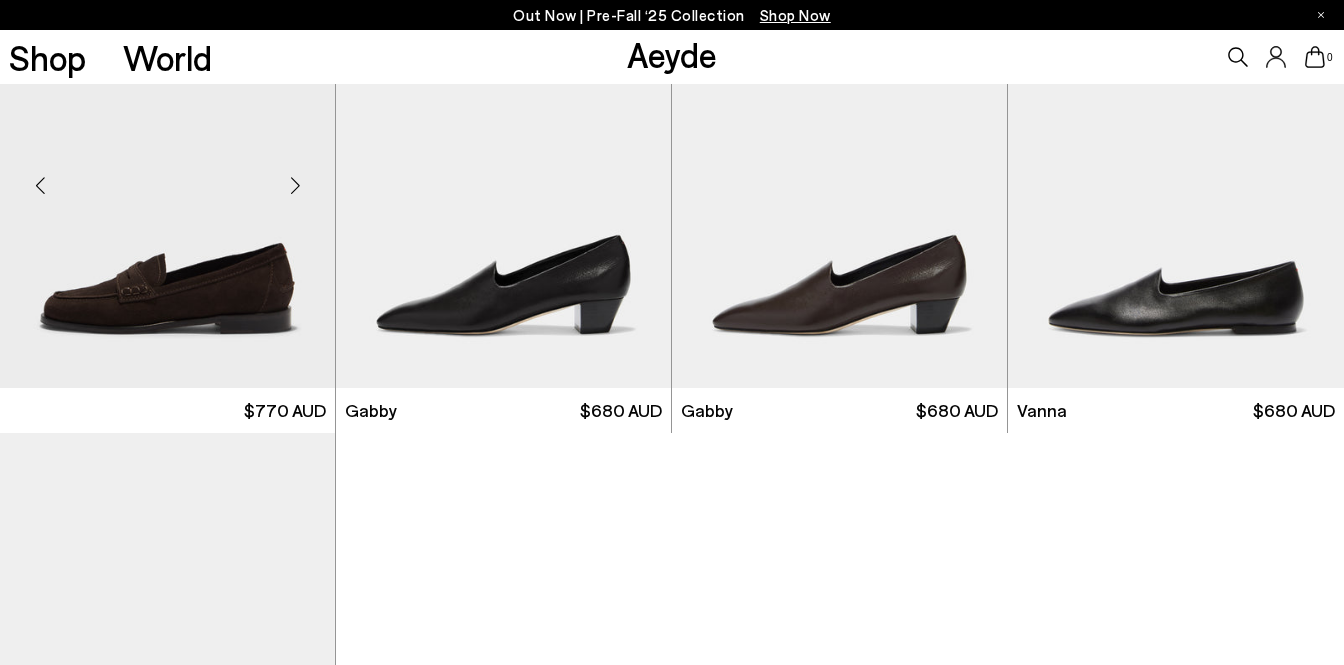 scroll, scrollTop: 1457, scrollLeft: 0, axis: vertical 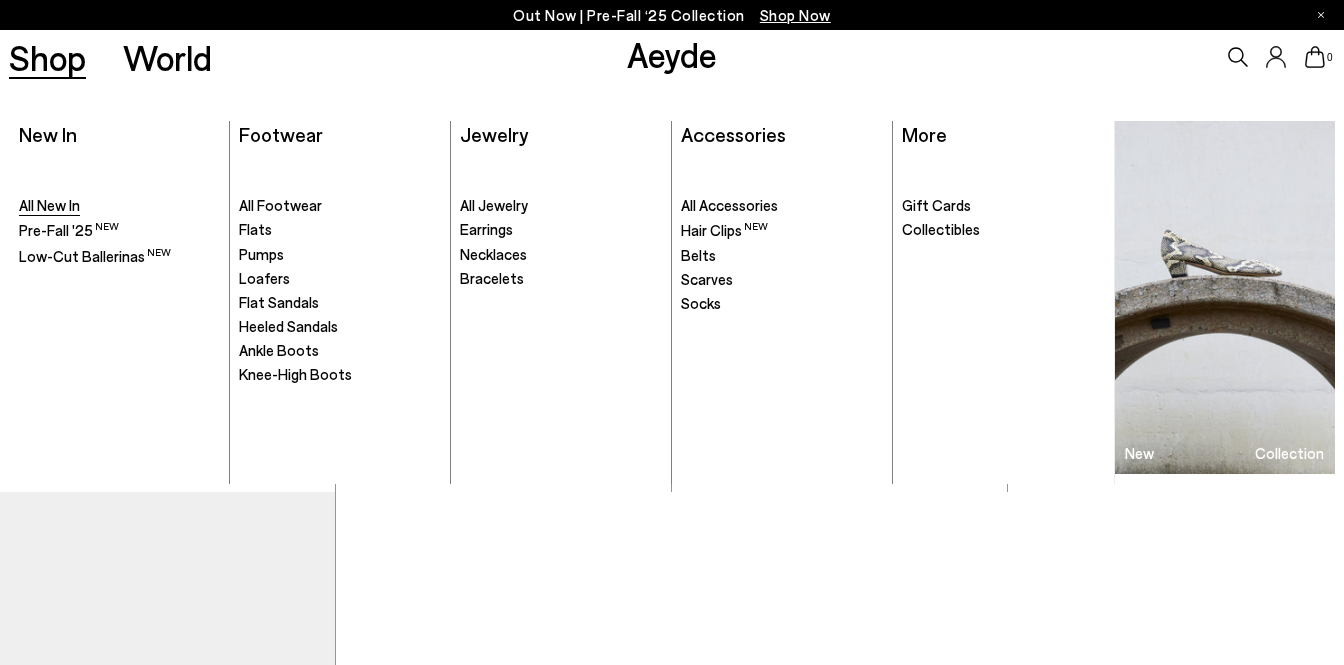 click on "All New In" at bounding box center (49, 205) 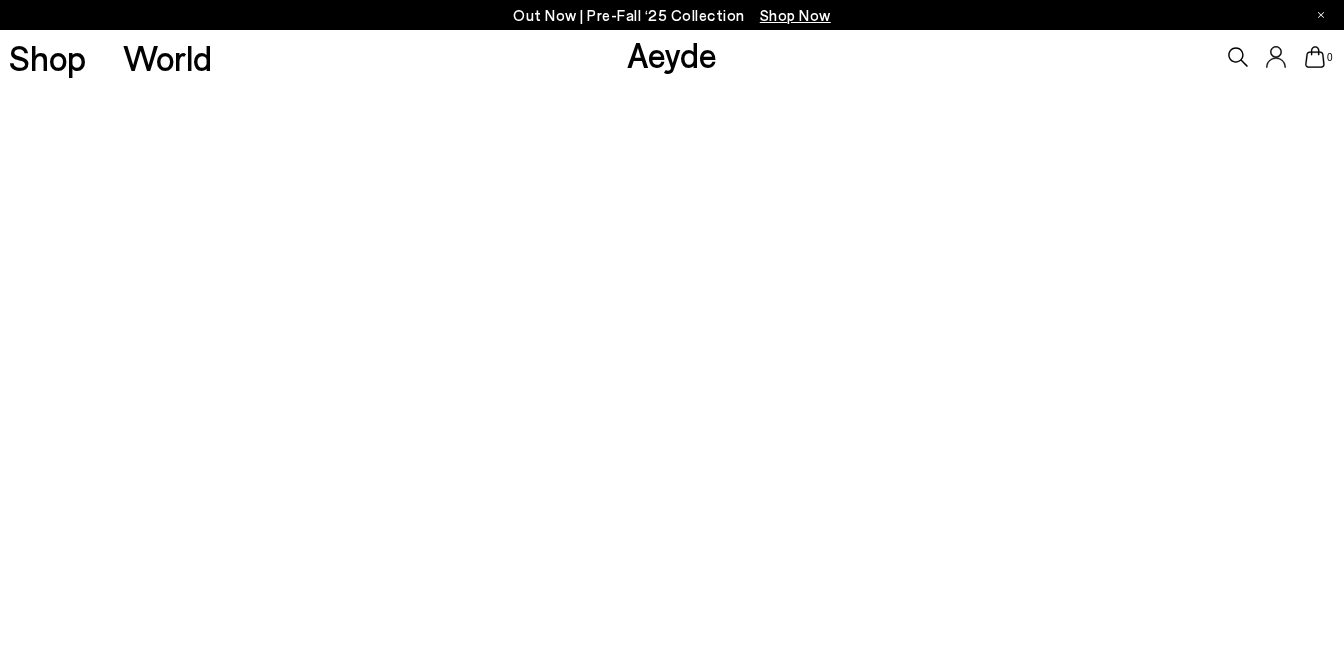 scroll, scrollTop: 0, scrollLeft: 0, axis: both 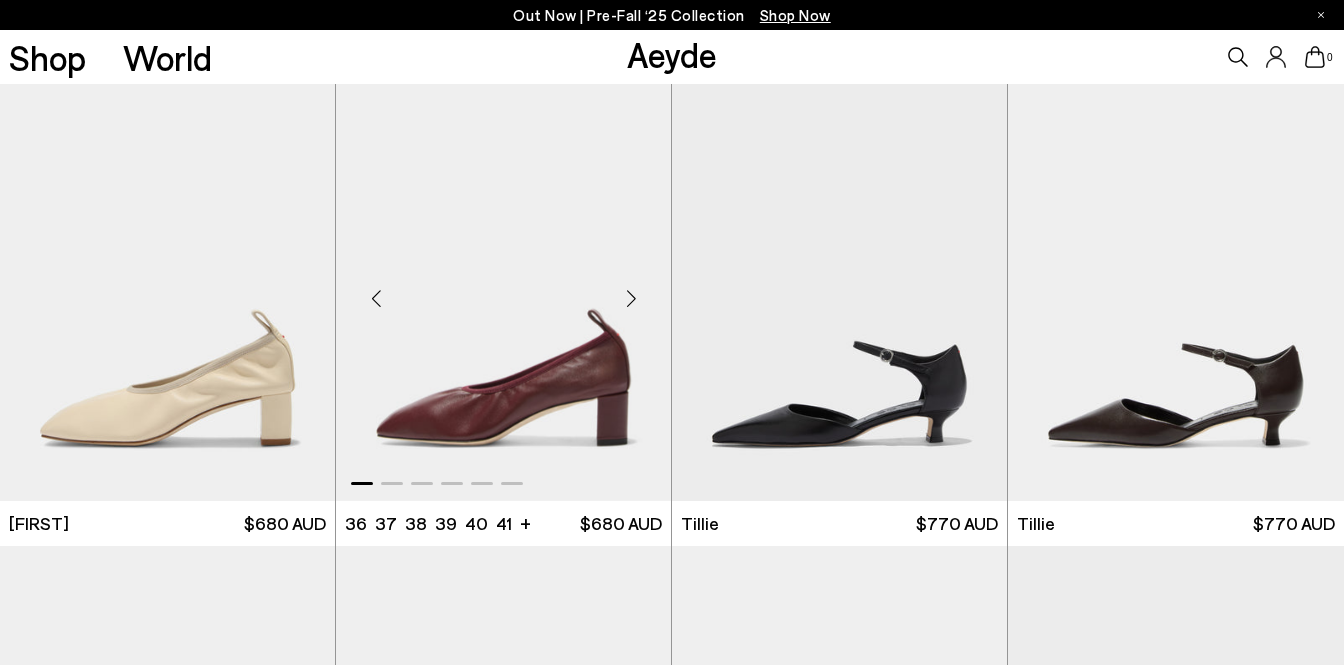 click at bounding box center (631, 298) 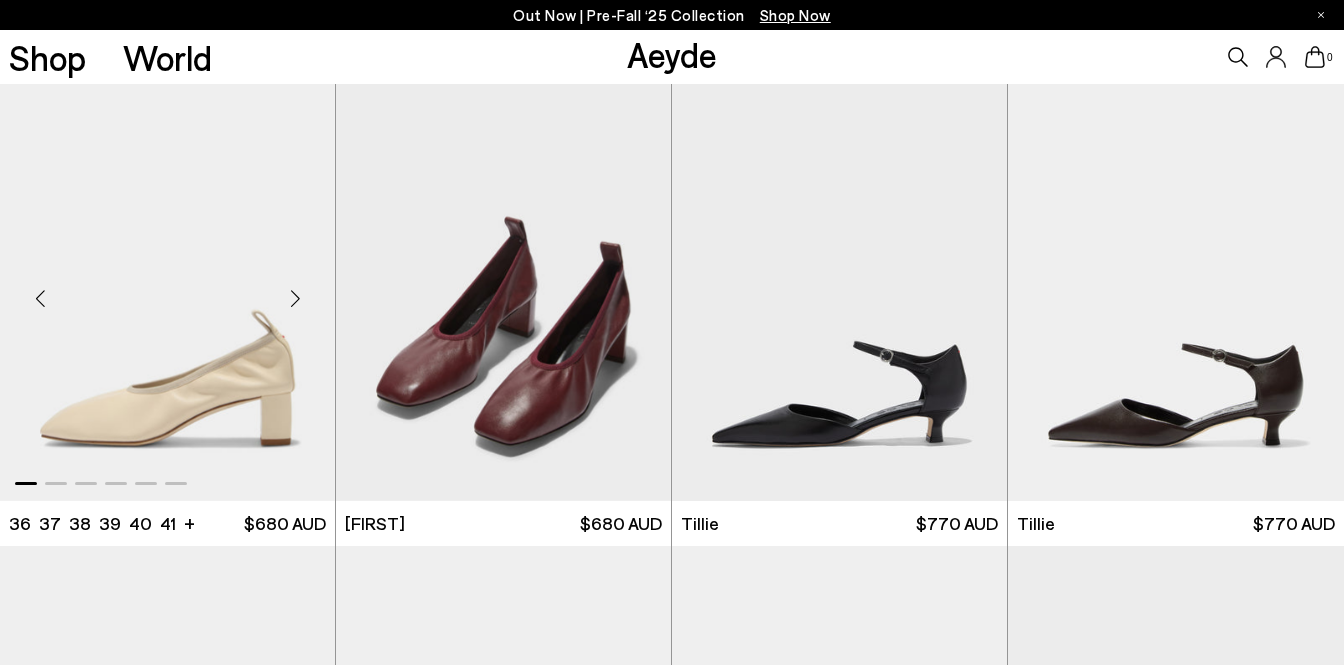 click at bounding box center [295, 298] 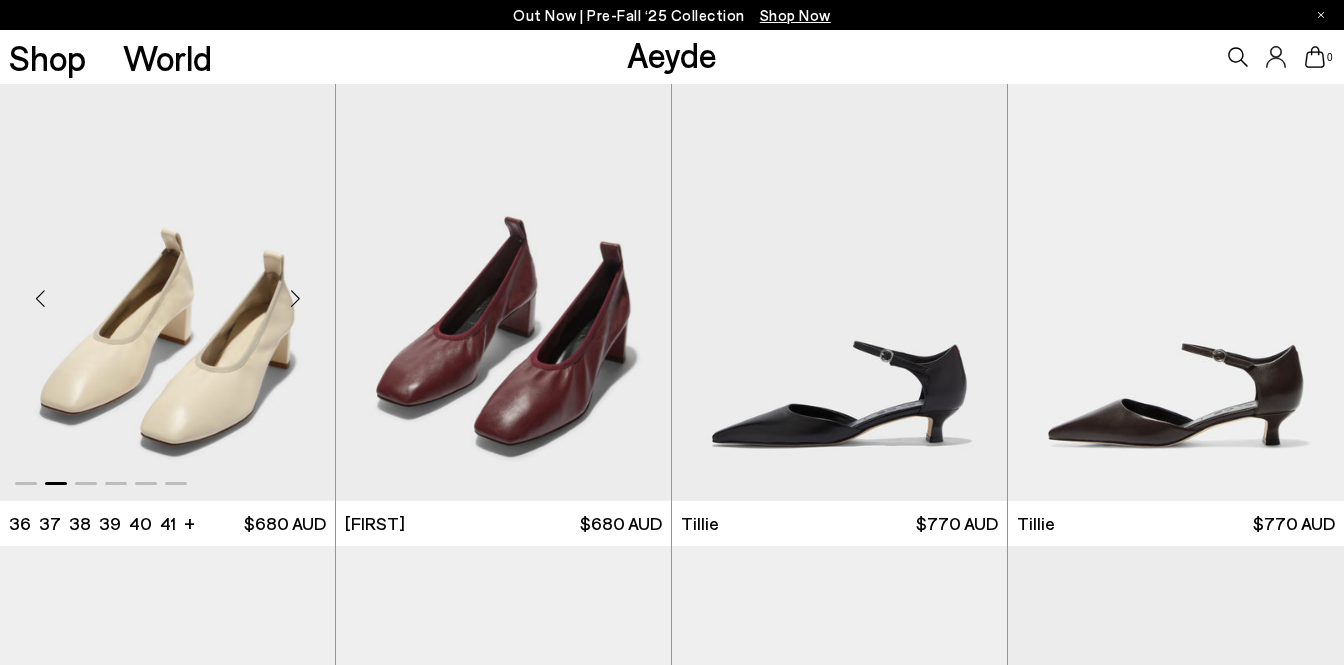 click at bounding box center (167, 289) 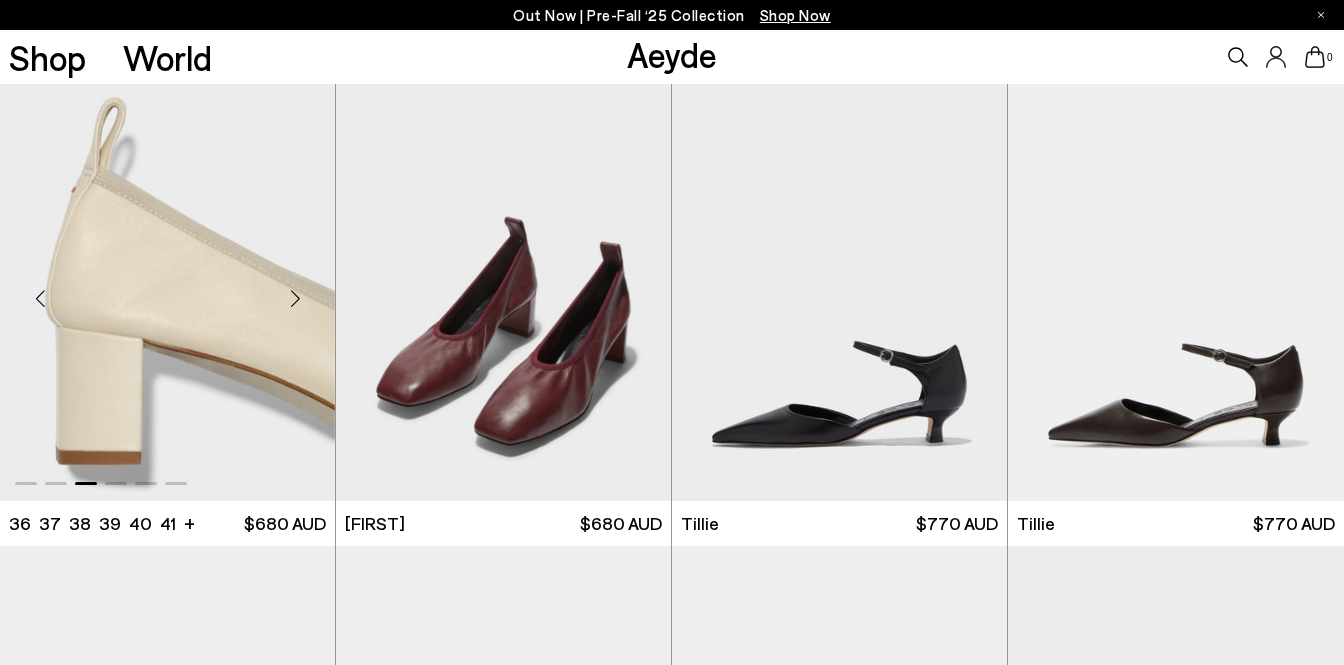 click at bounding box center [167, 289] 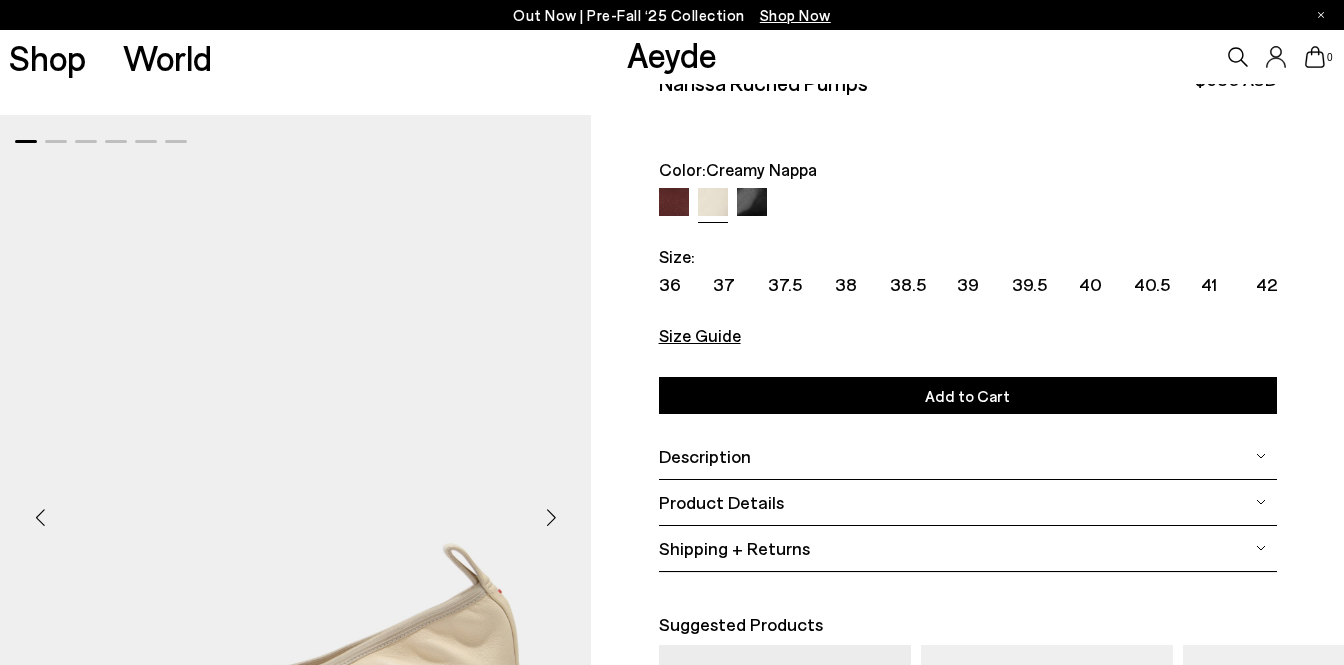 scroll, scrollTop: 62, scrollLeft: 0, axis: vertical 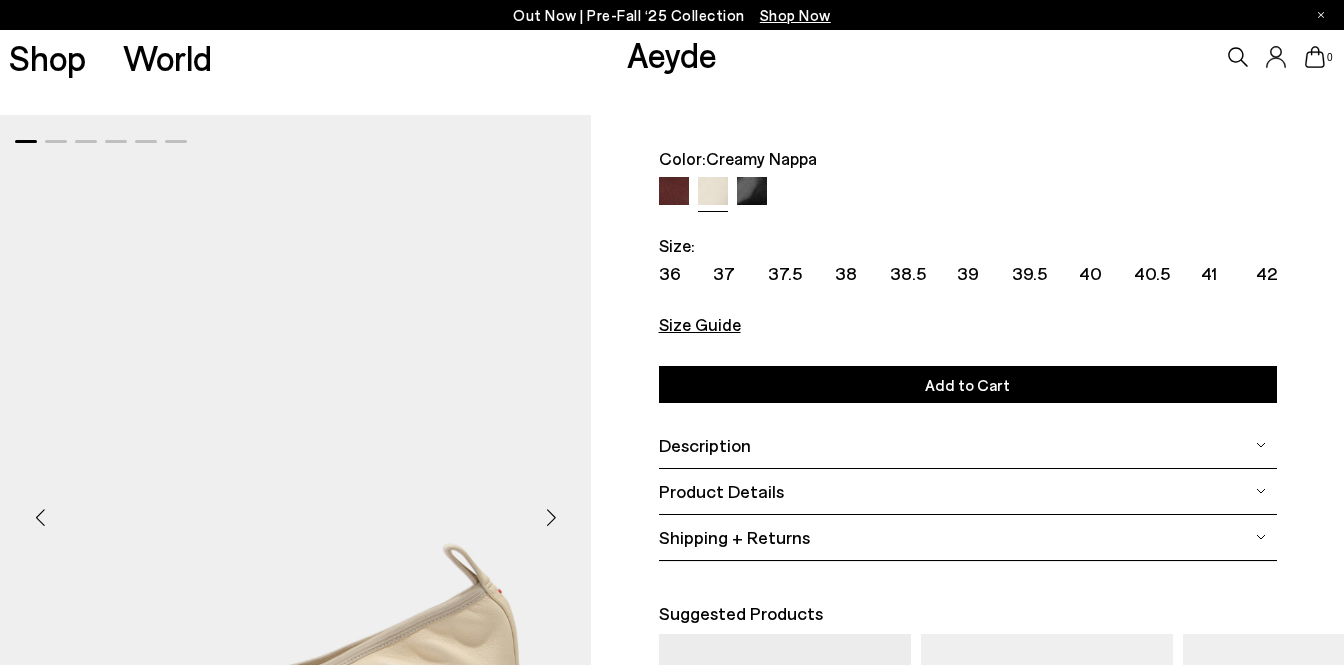 click at bounding box center [674, 192] 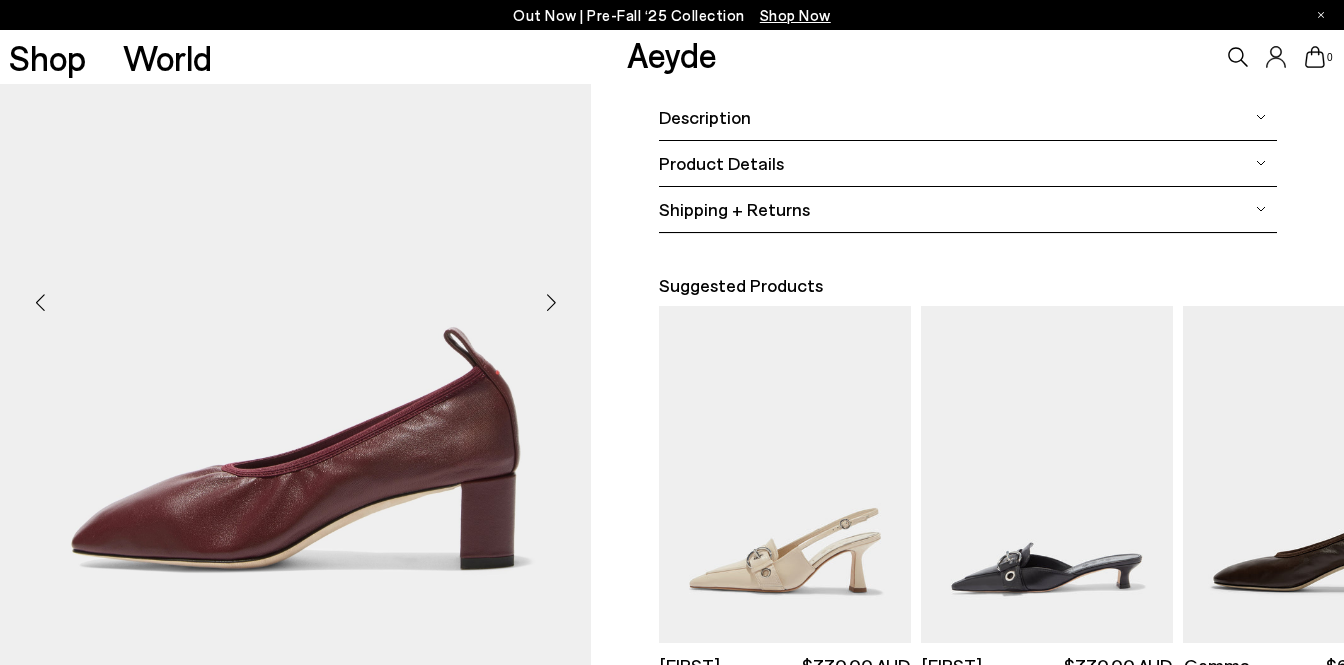 scroll, scrollTop: 392, scrollLeft: 0, axis: vertical 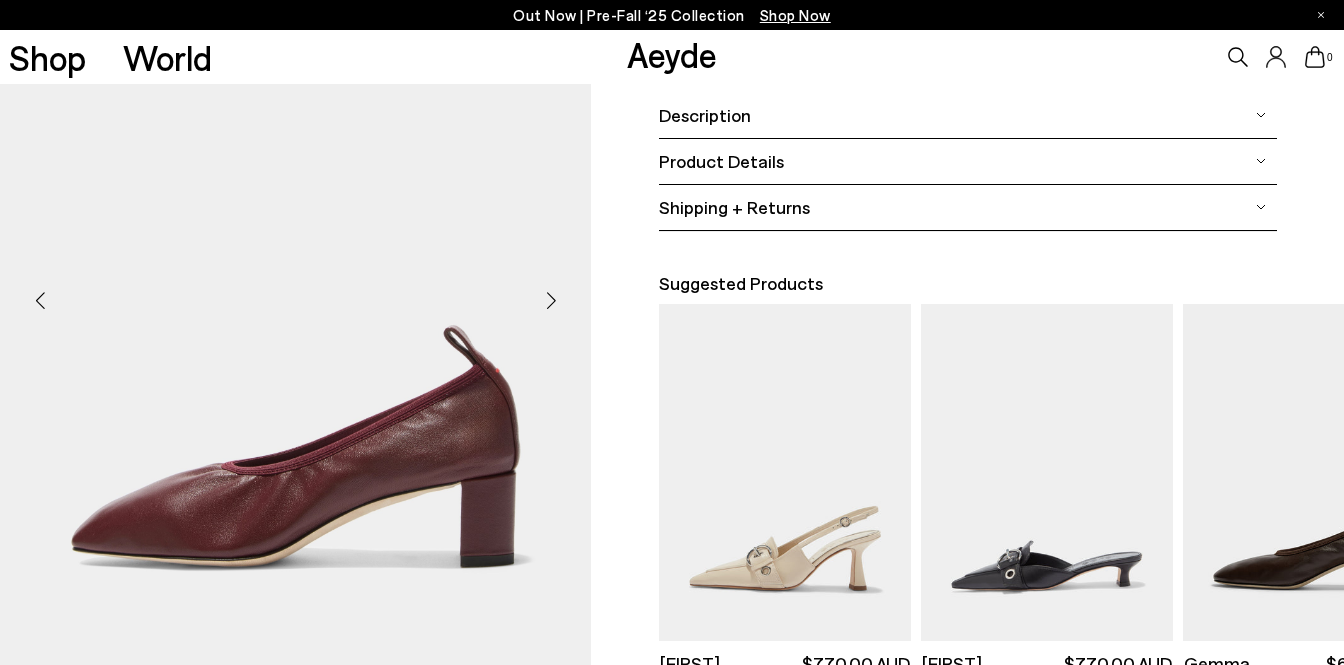 click at bounding box center (551, 300) 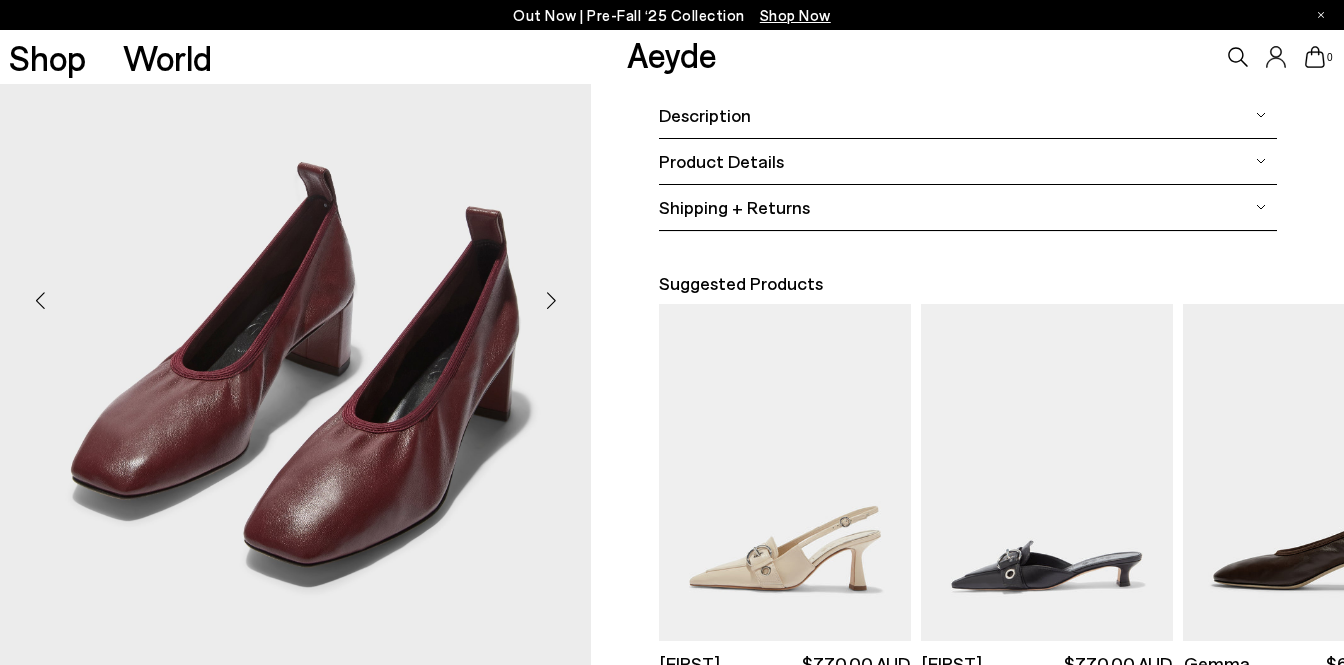 click at bounding box center [551, 300] 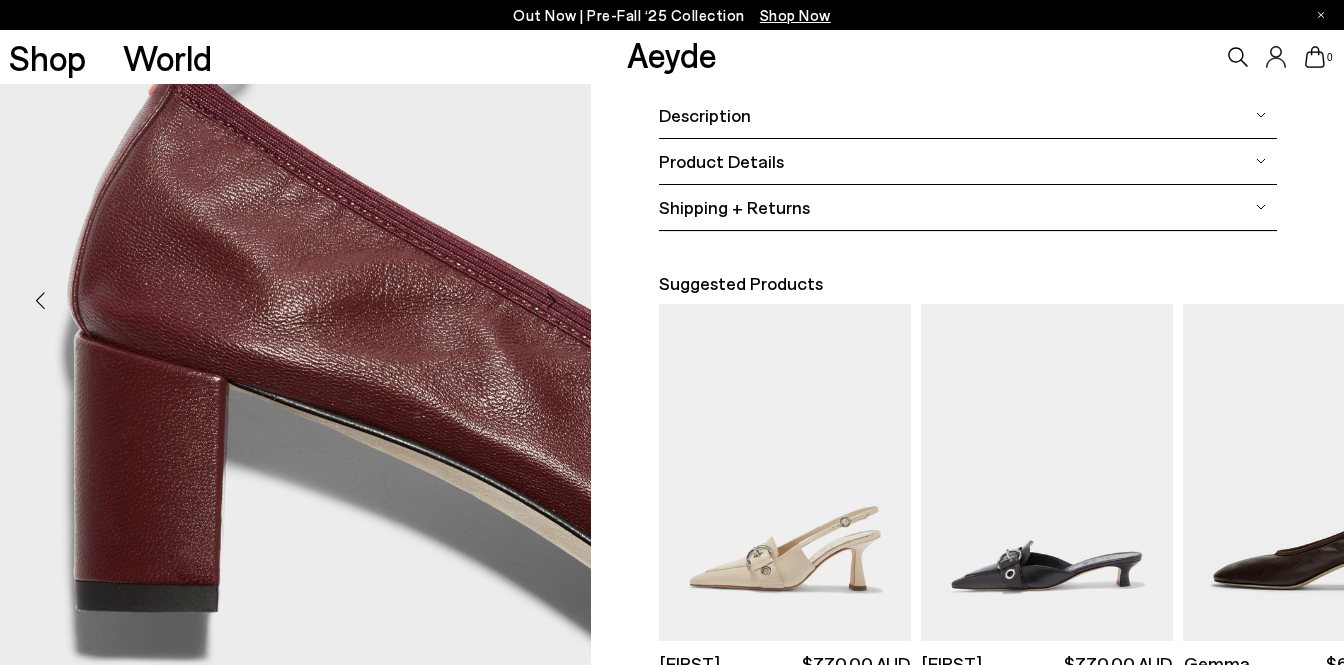 click at bounding box center [551, 300] 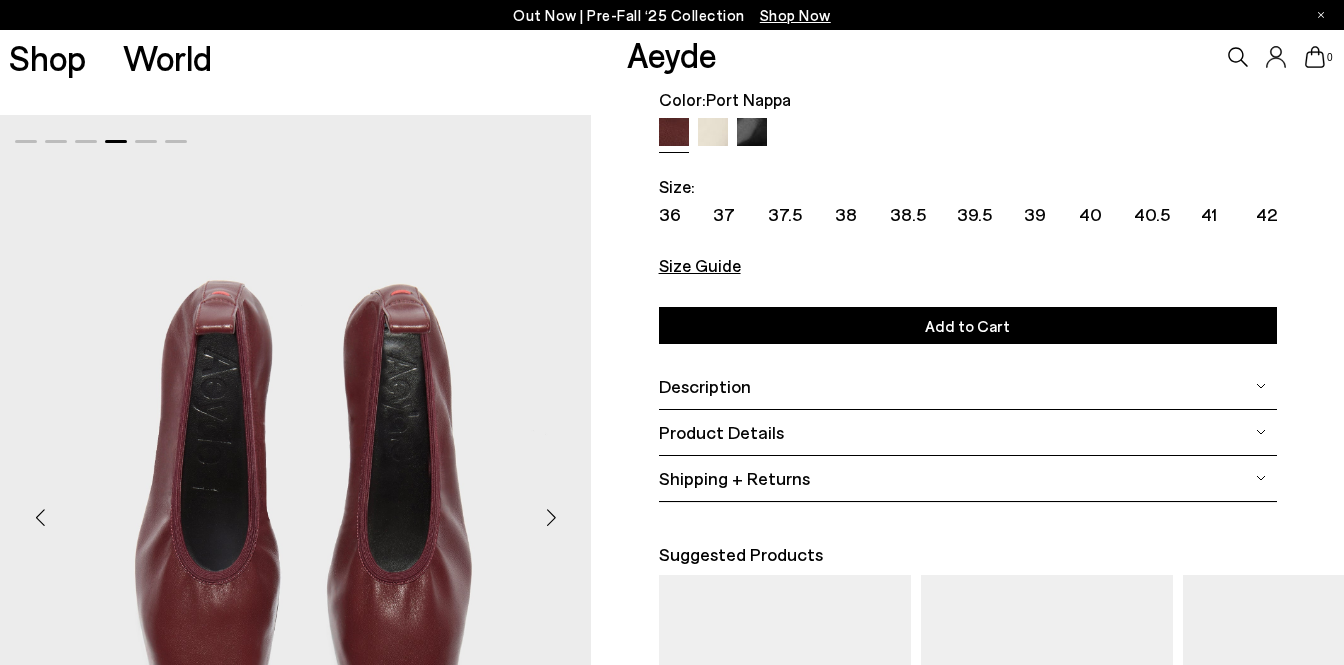 scroll, scrollTop: 119, scrollLeft: 0, axis: vertical 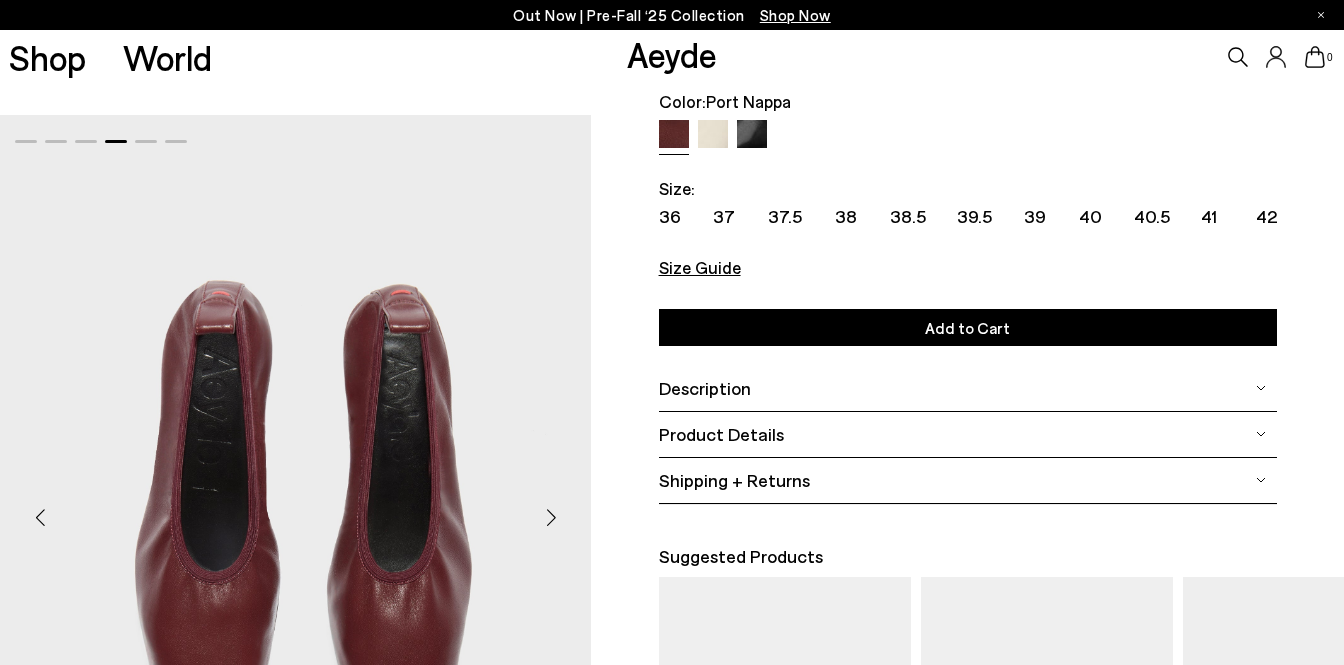 click at bounding box center [752, 135] 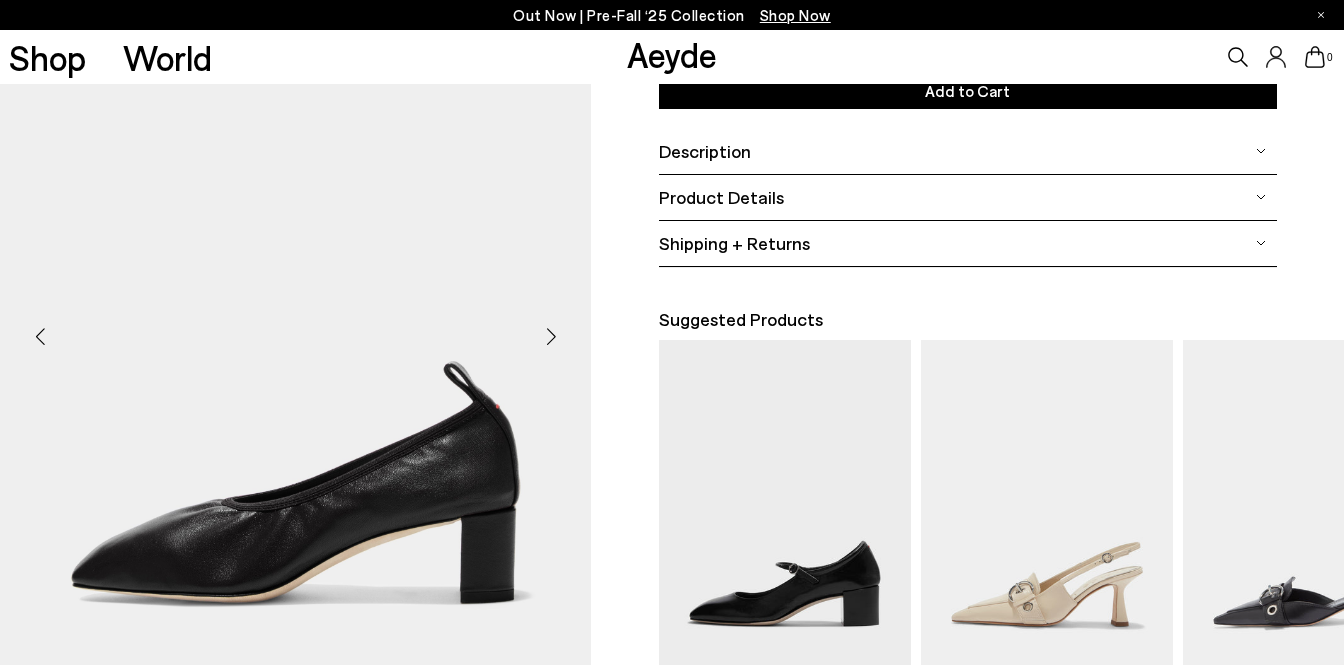 scroll, scrollTop: 397, scrollLeft: 0, axis: vertical 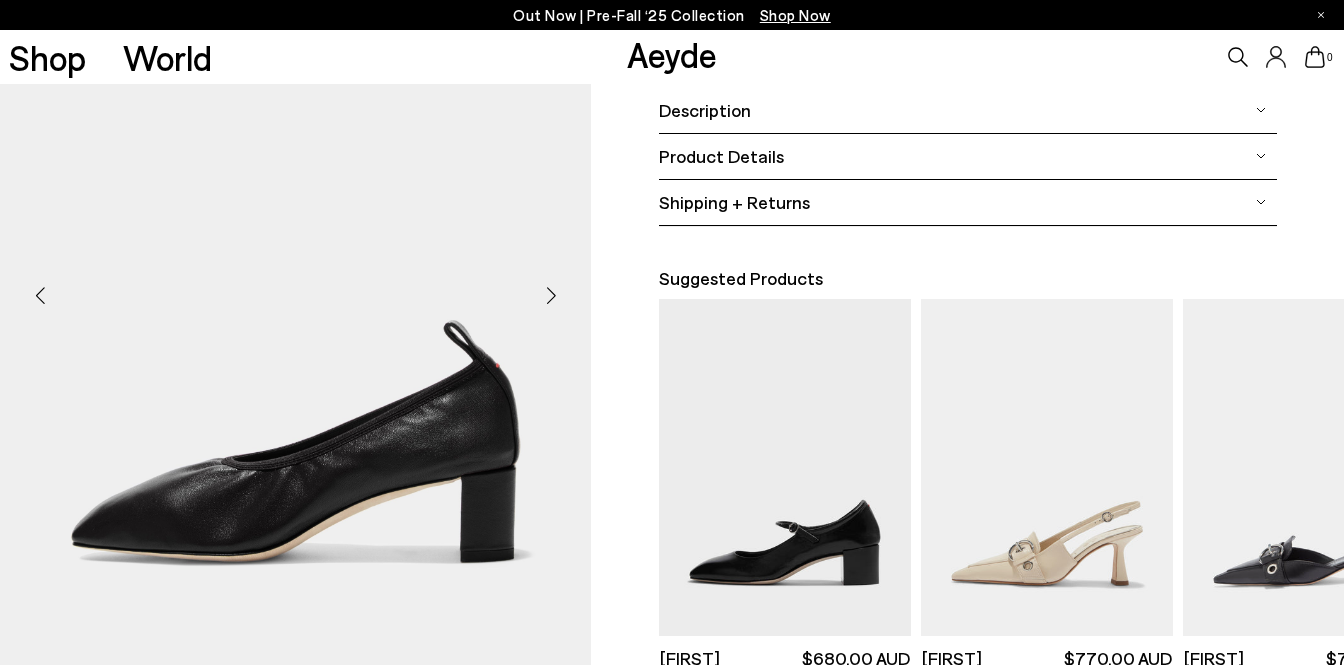 click at bounding box center [551, 295] 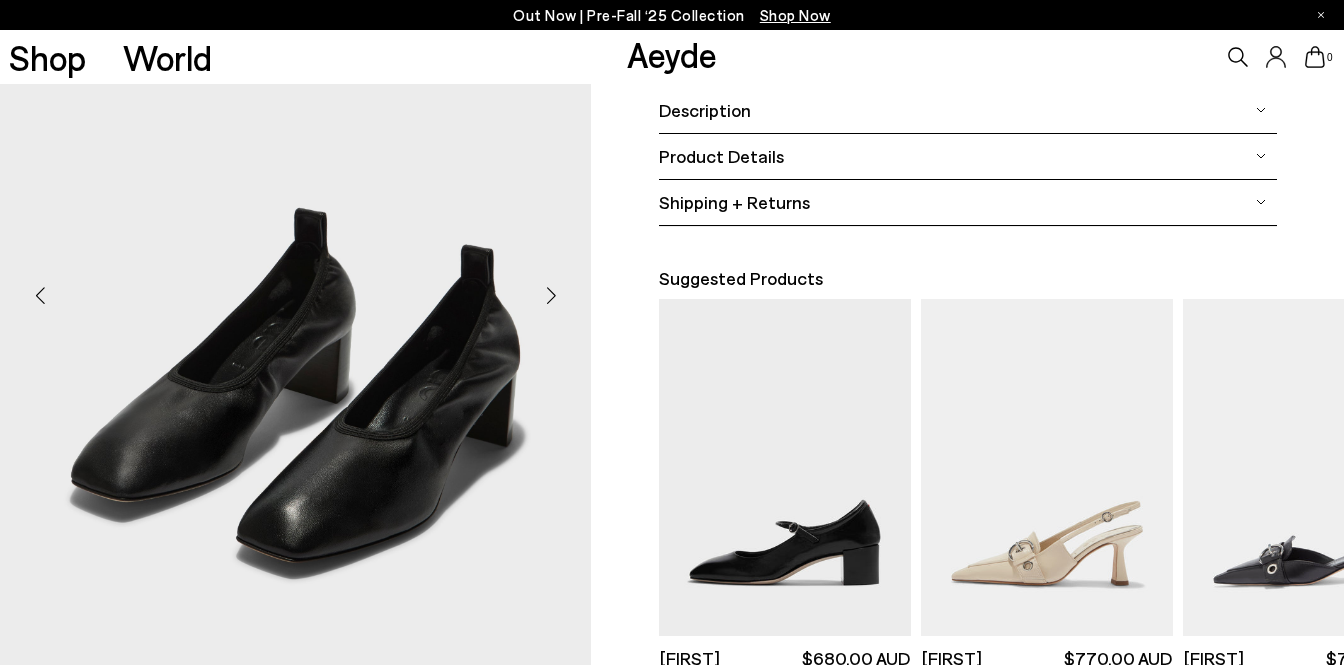 click at bounding box center [551, 295] 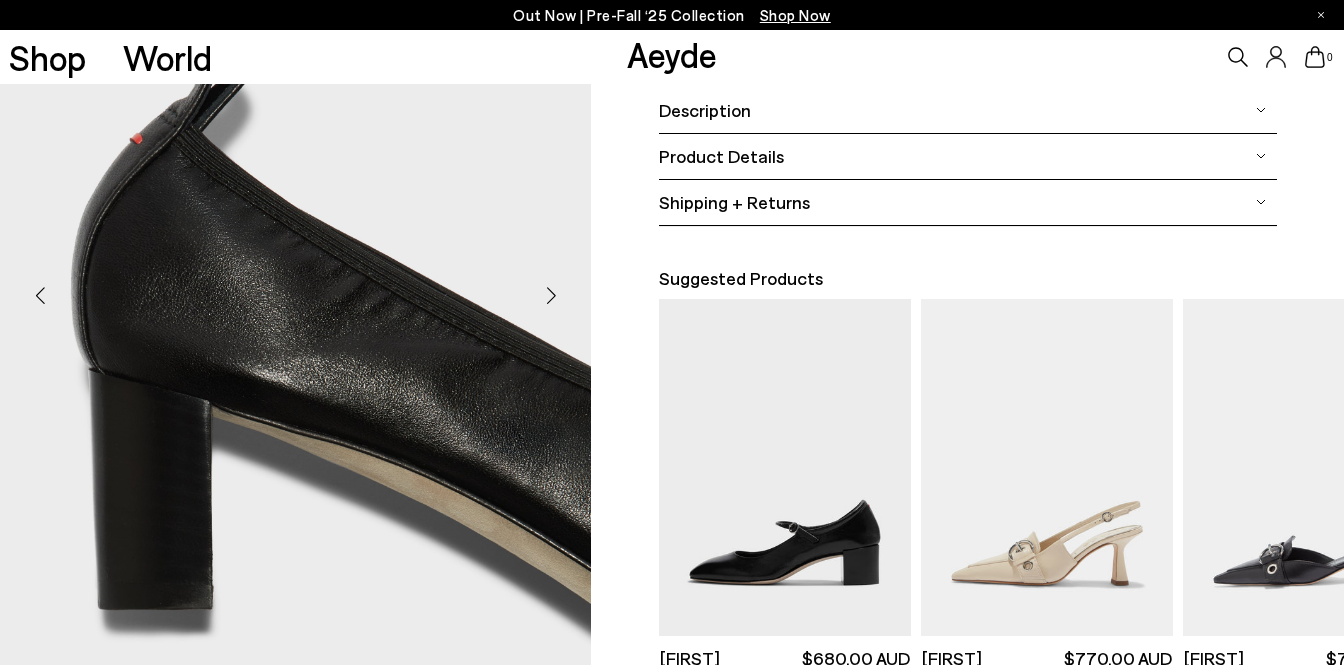 click at bounding box center [551, 295] 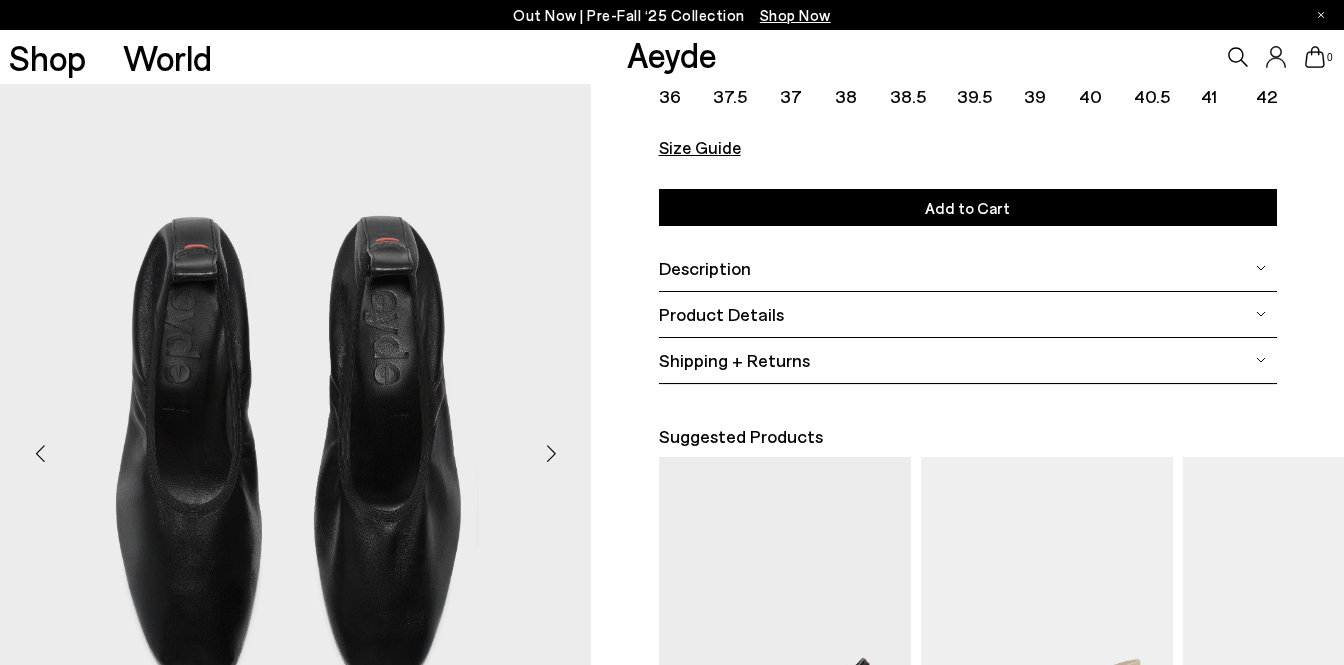 scroll, scrollTop: 240, scrollLeft: 0, axis: vertical 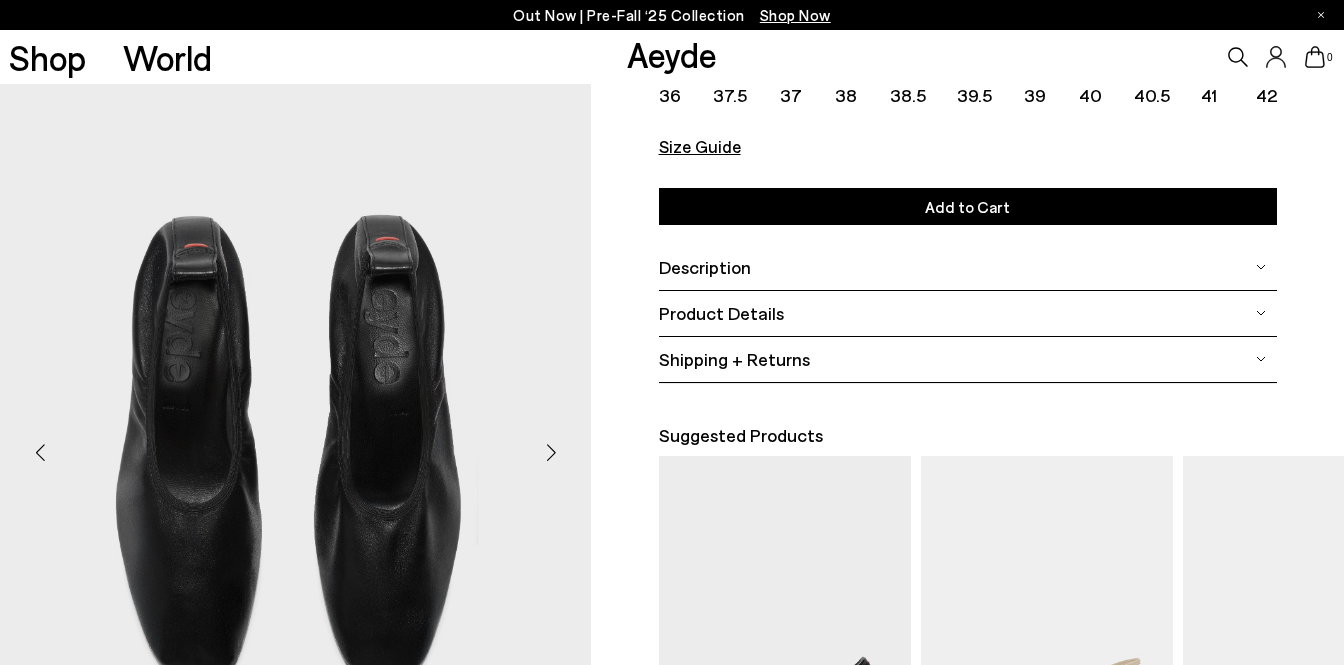 click on "Description" at bounding box center (968, 267) 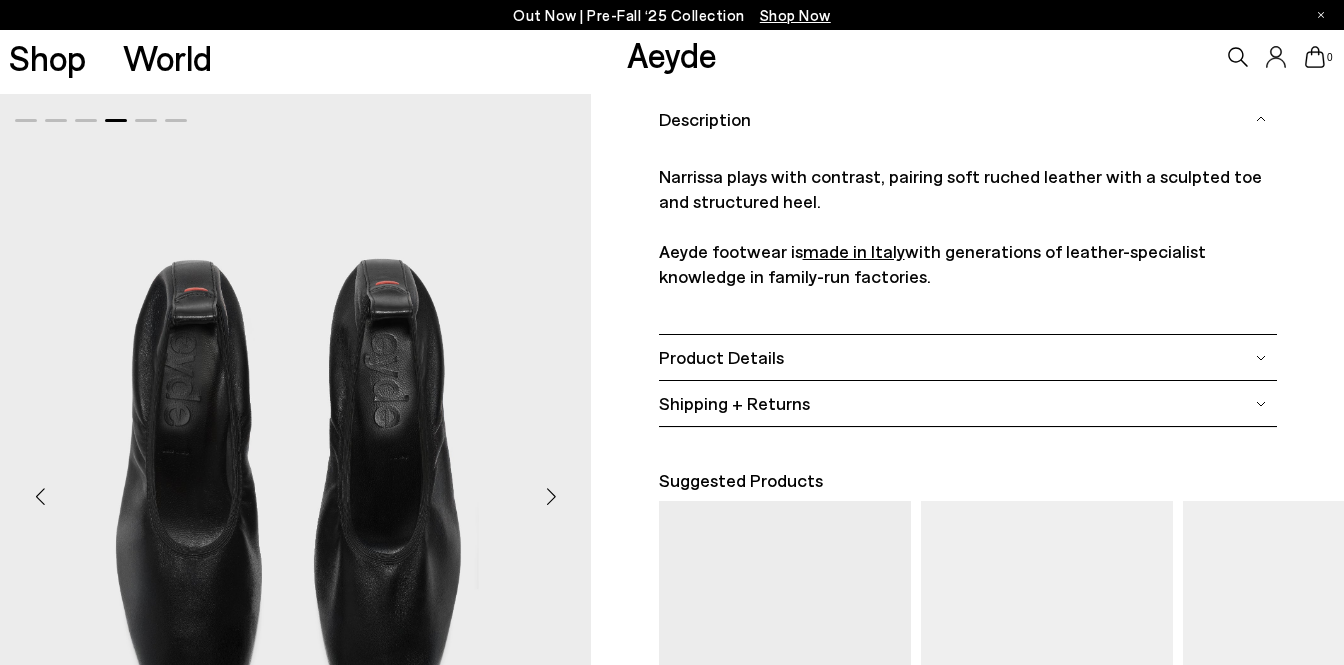 scroll, scrollTop: 391, scrollLeft: 0, axis: vertical 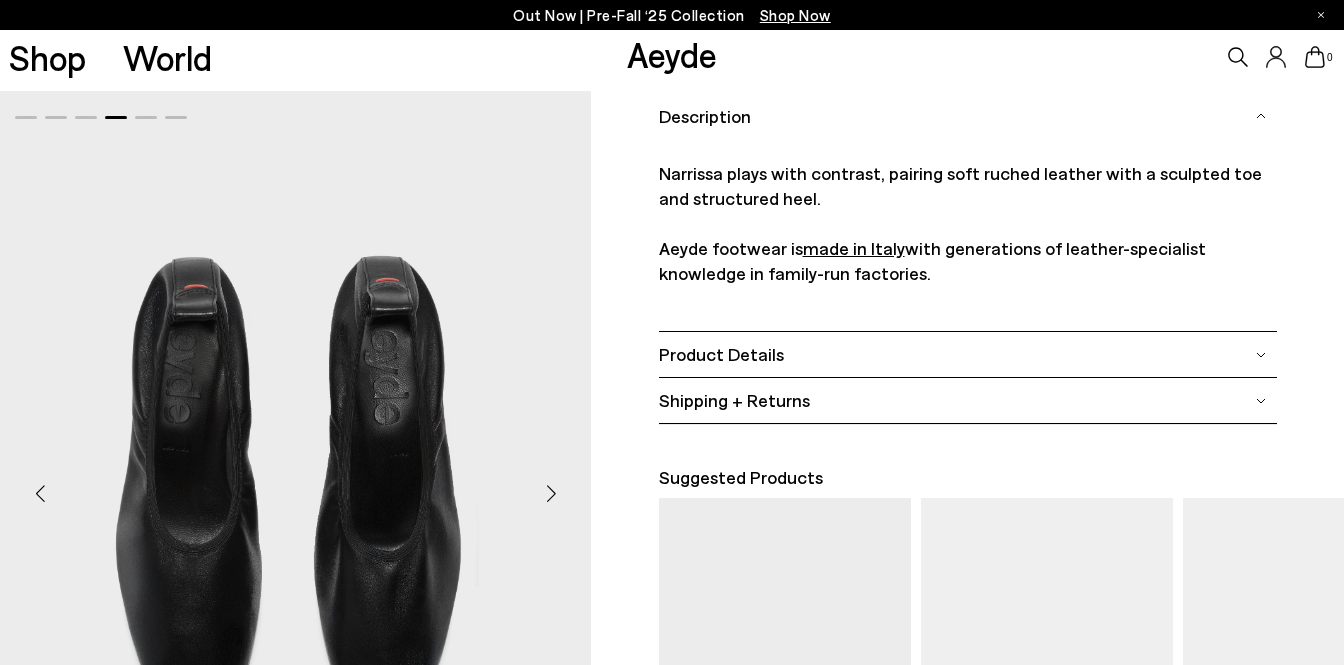click on "Product Details" at bounding box center [968, 354] 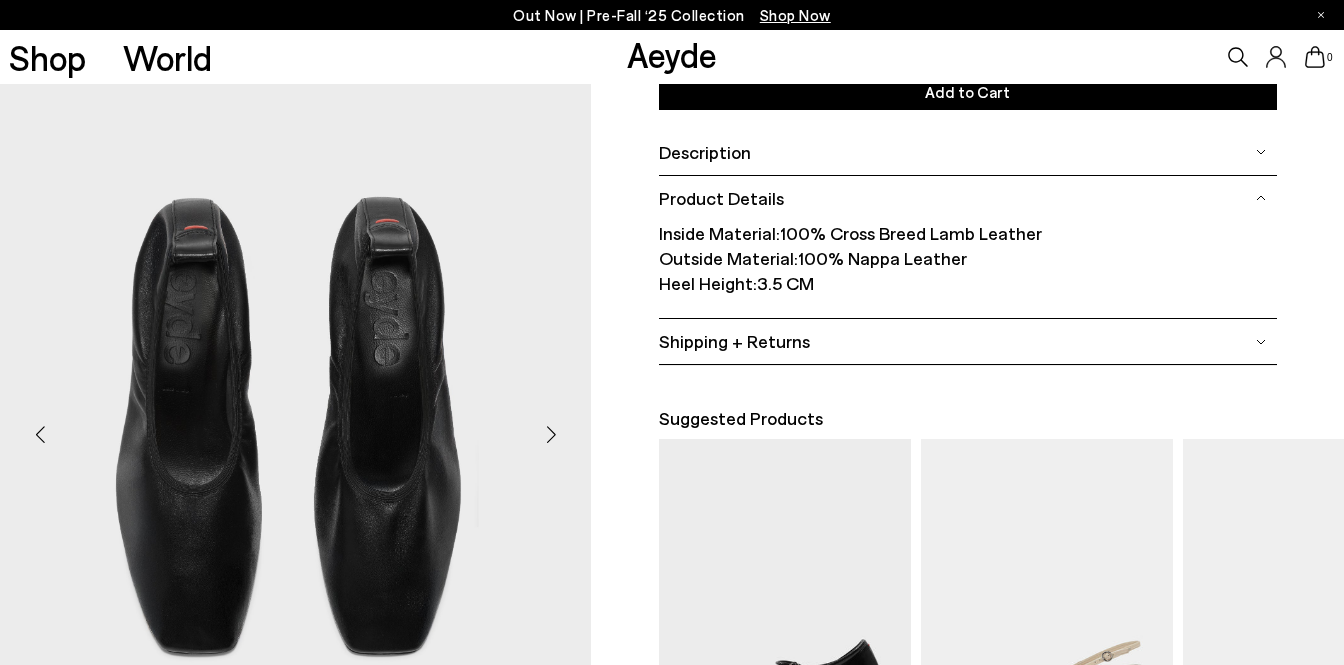 scroll, scrollTop: 353, scrollLeft: 0, axis: vertical 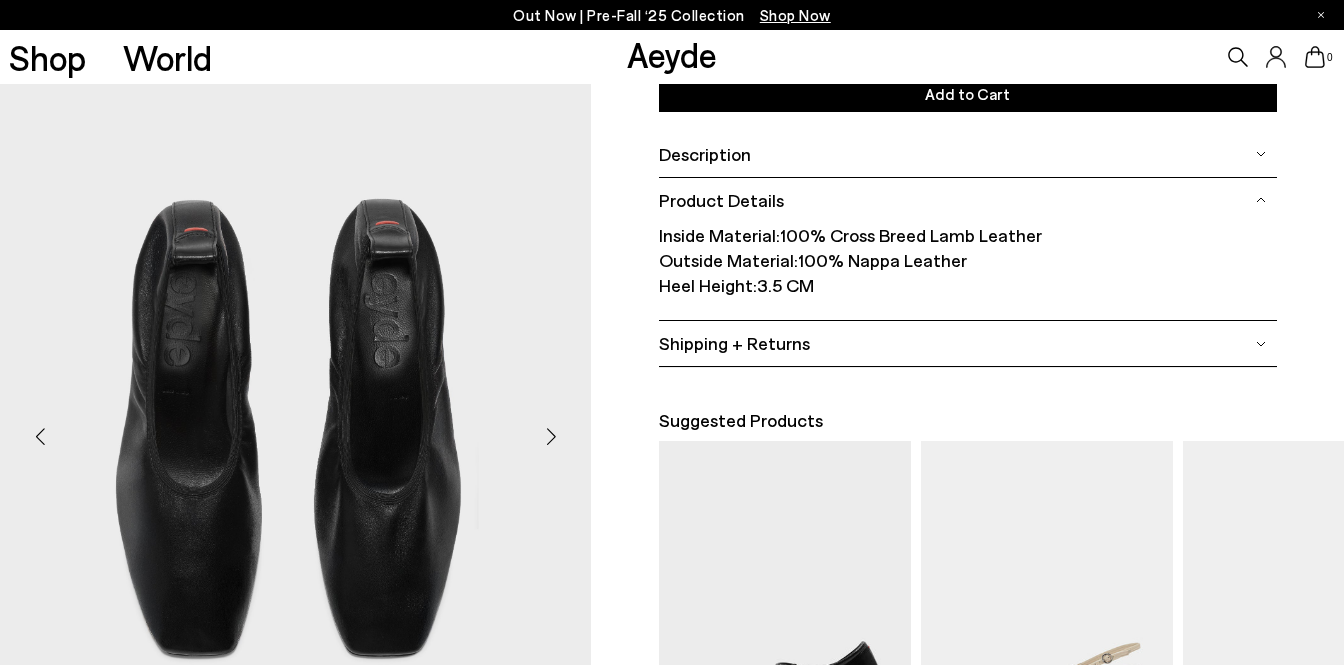 click at bounding box center (551, 436) 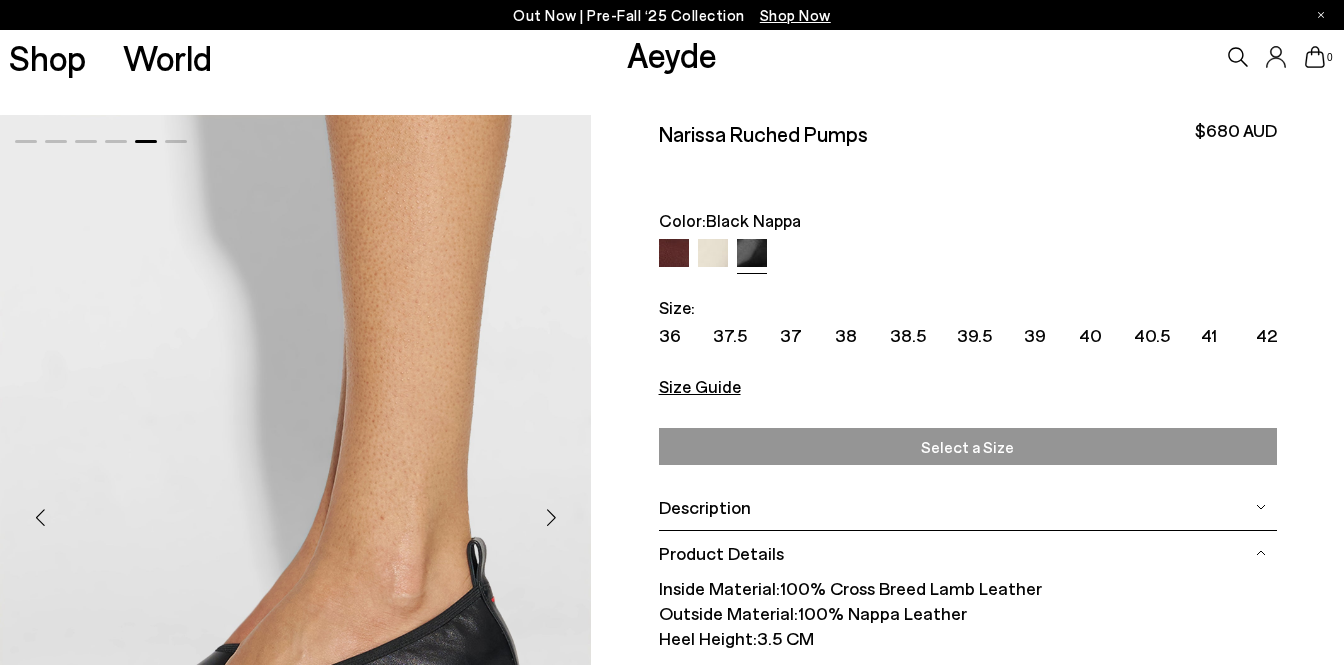 scroll, scrollTop: 4, scrollLeft: 0, axis: vertical 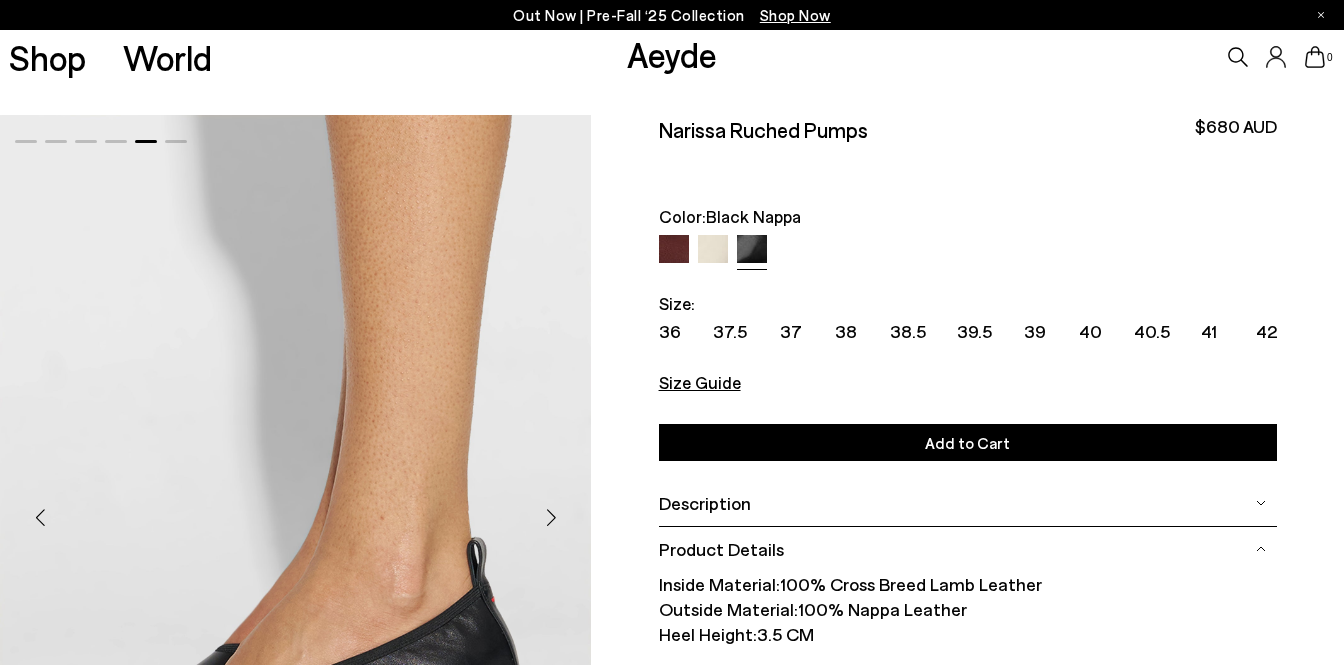 click at bounding box center (674, 250) 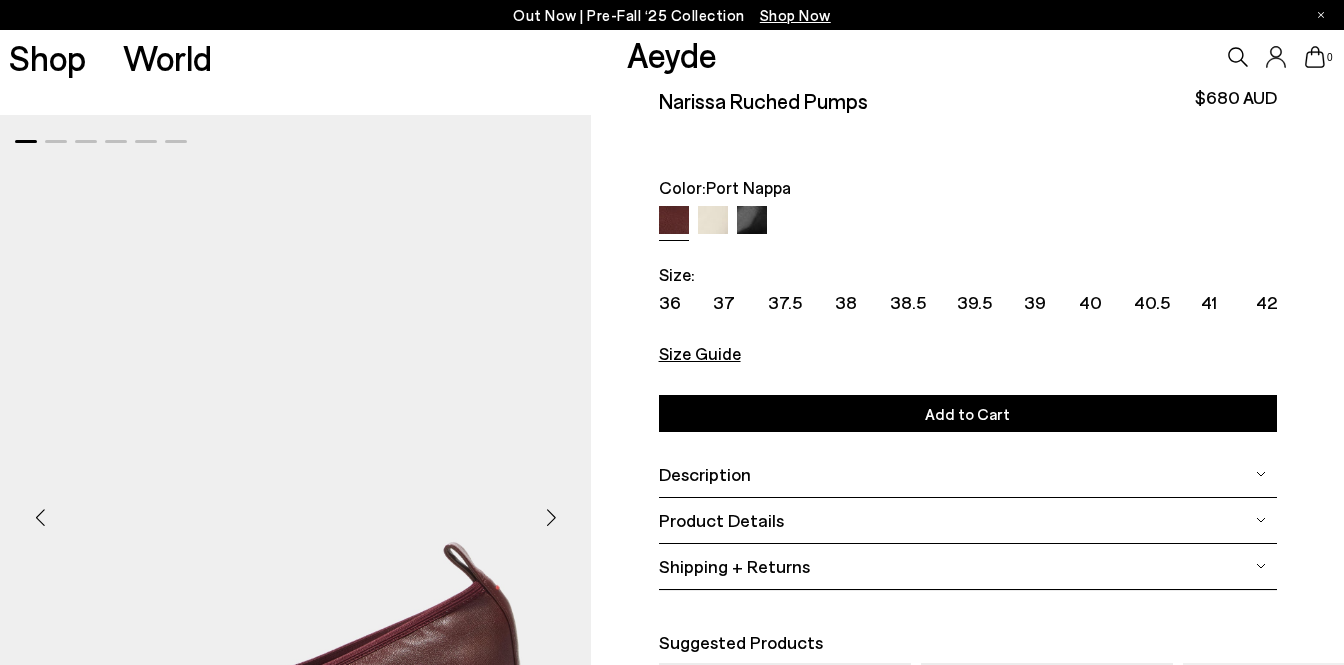 scroll, scrollTop: 0, scrollLeft: 0, axis: both 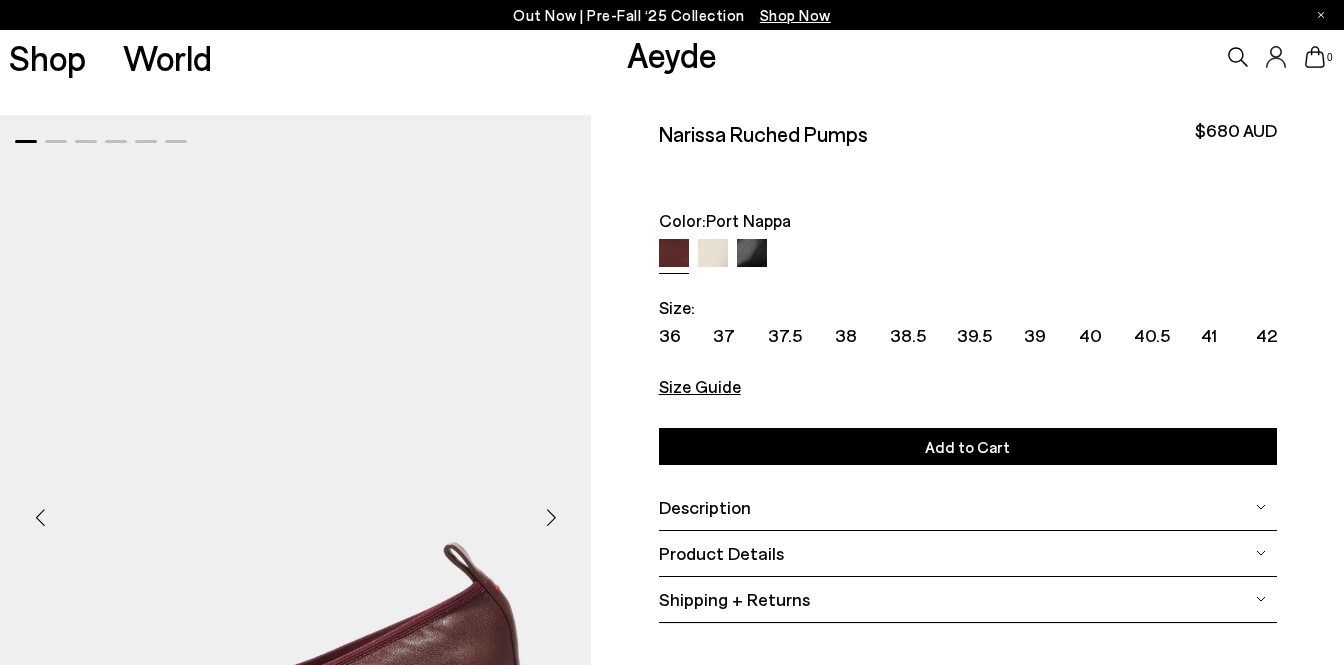 click at bounding box center (713, 254) 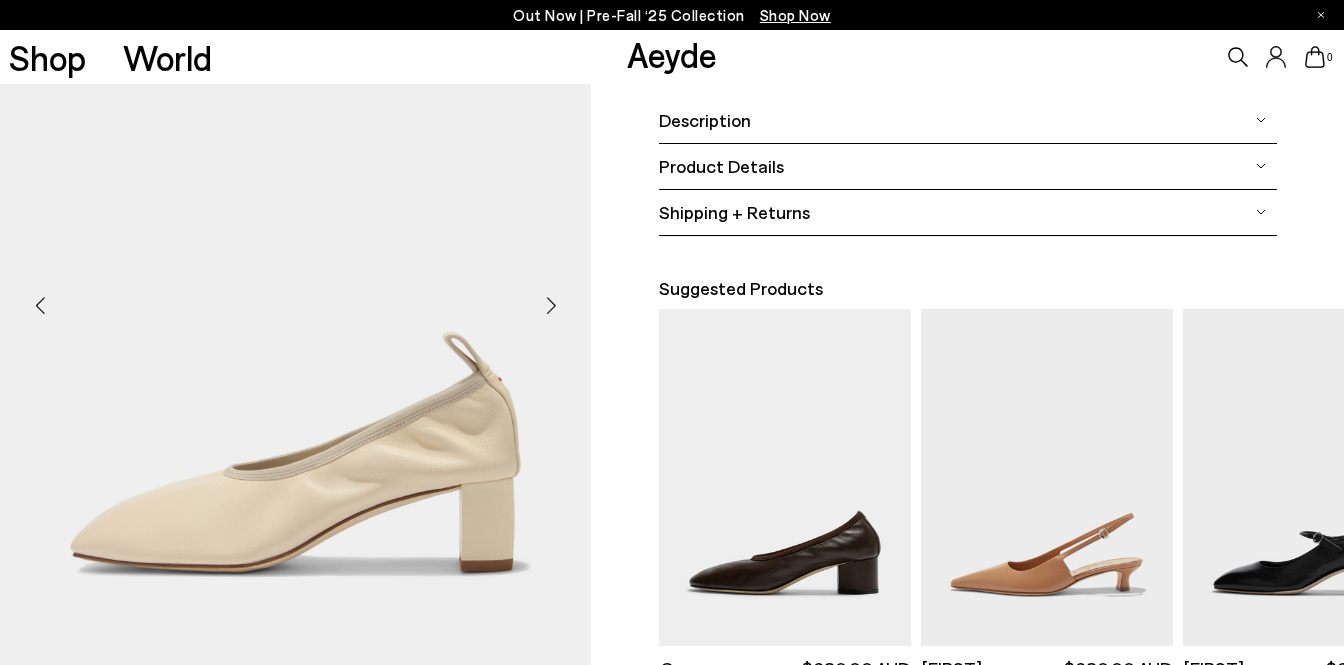 scroll, scrollTop: 379, scrollLeft: 0, axis: vertical 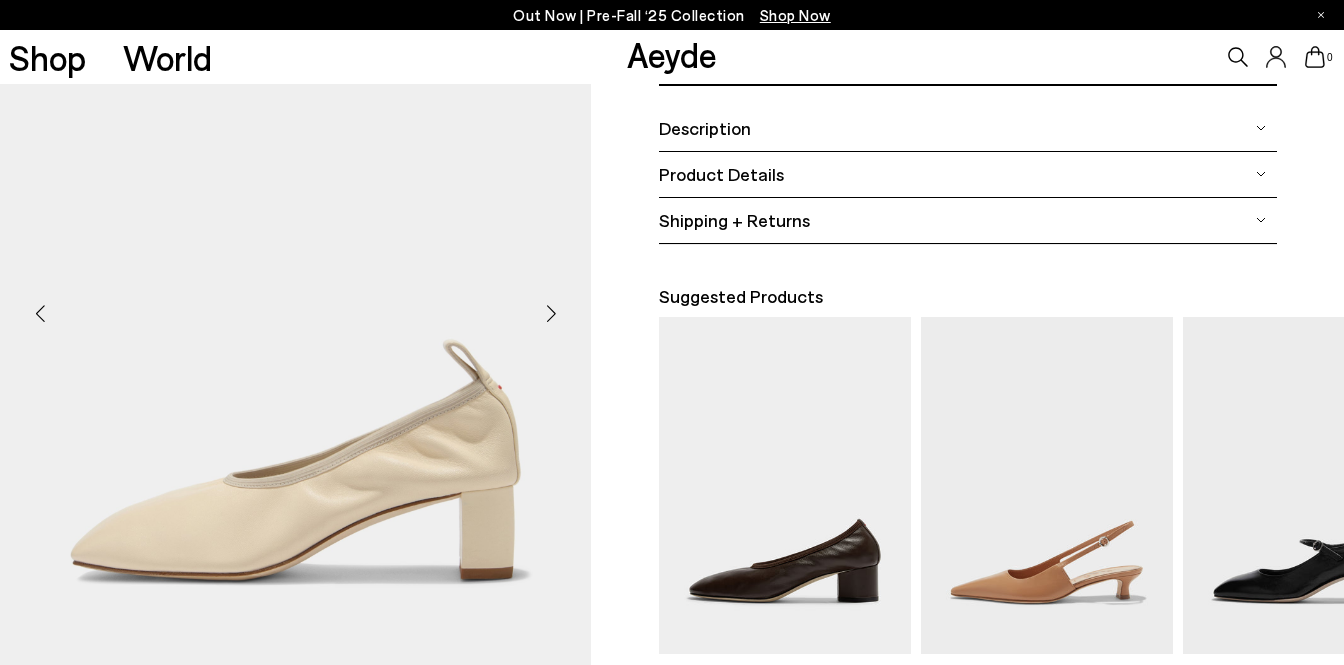 click at bounding box center [551, 313] 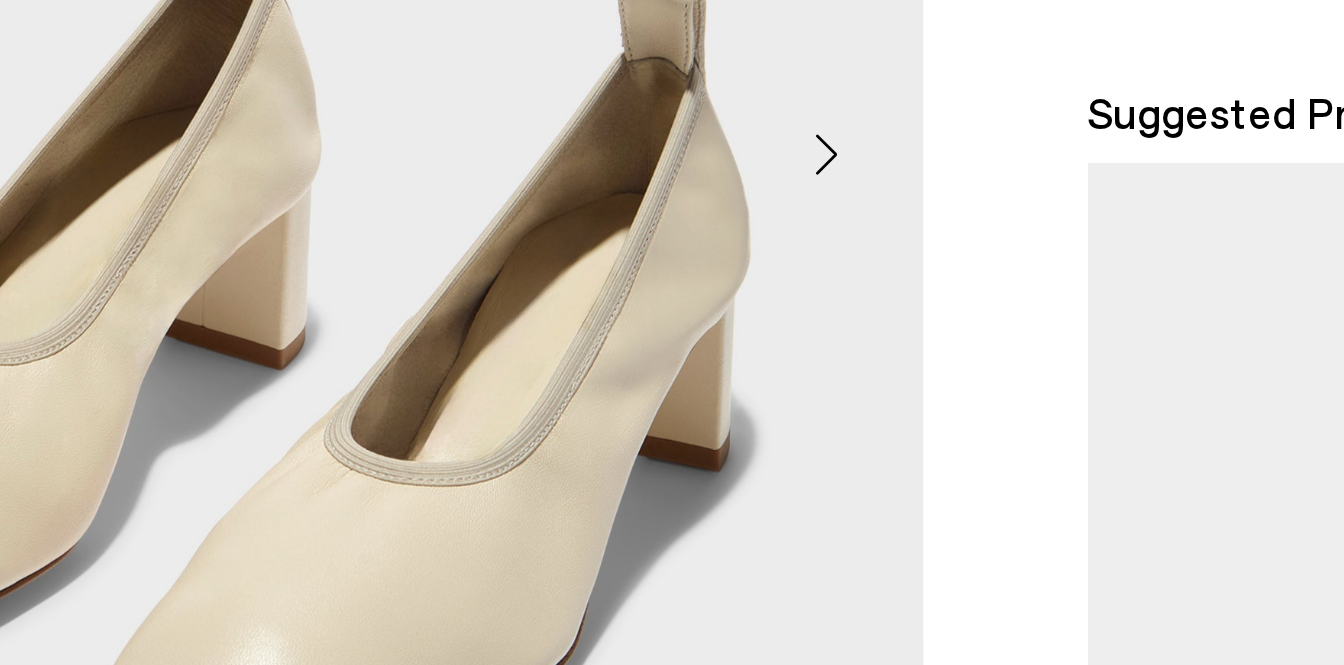click at bounding box center [295, 305] 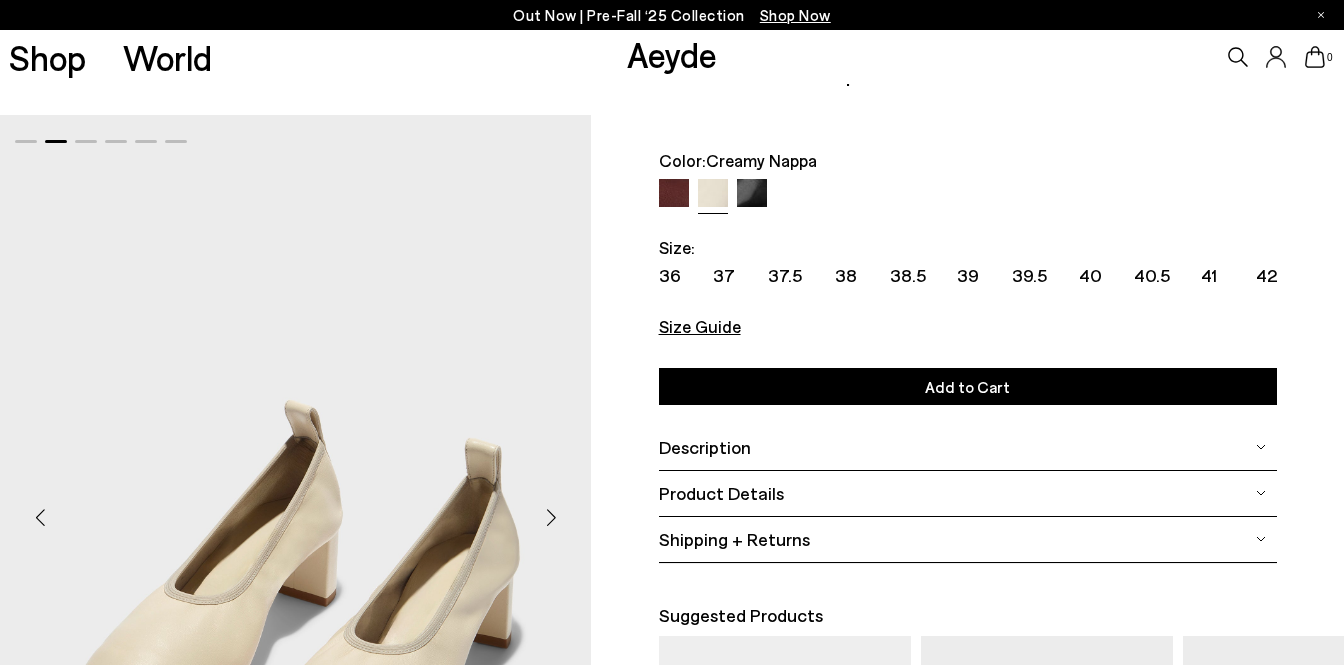 scroll, scrollTop: 61, scrollLeft: 0, axis: vertical 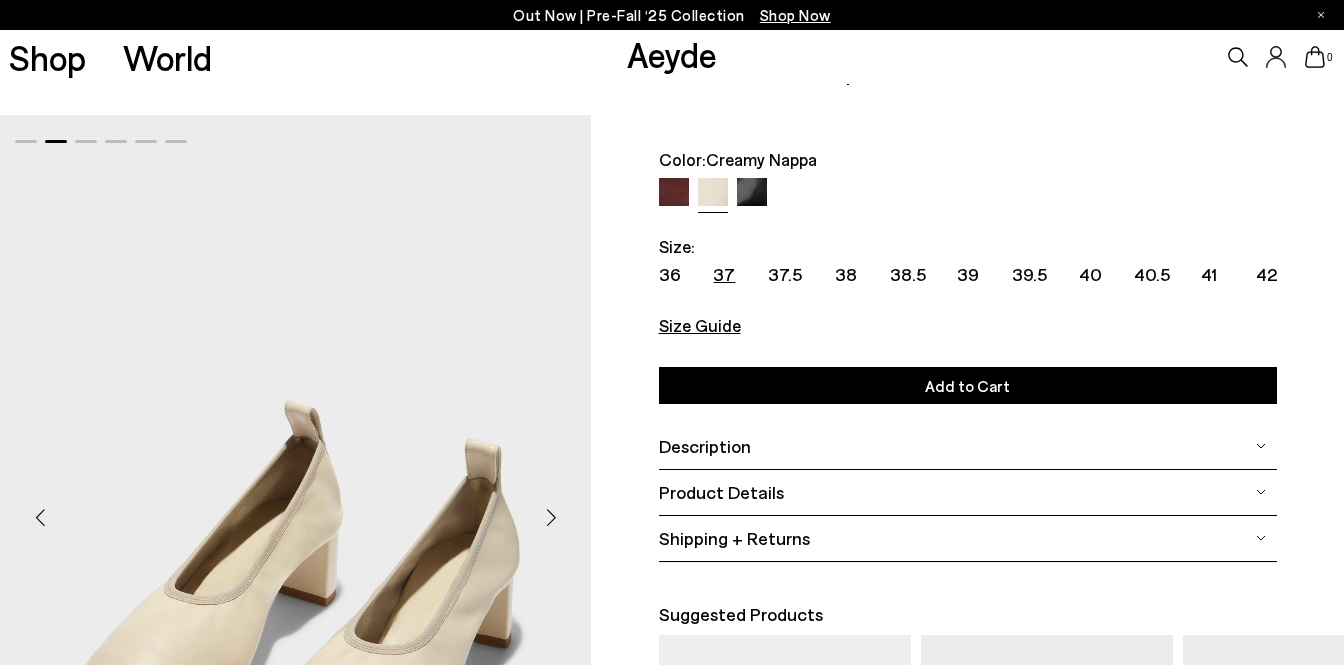 click on "37" at bounding box center (724, 274) 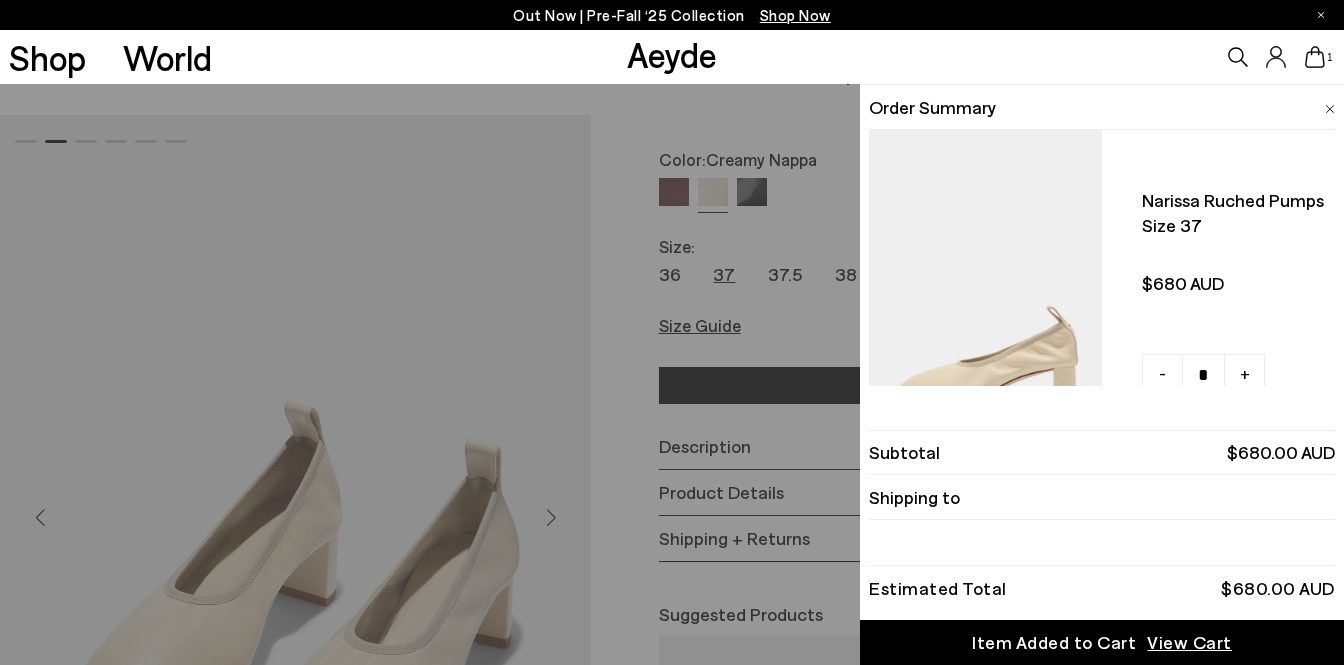 scroll, scrollTop: 67, scrollLeft: 0, axis: vertical 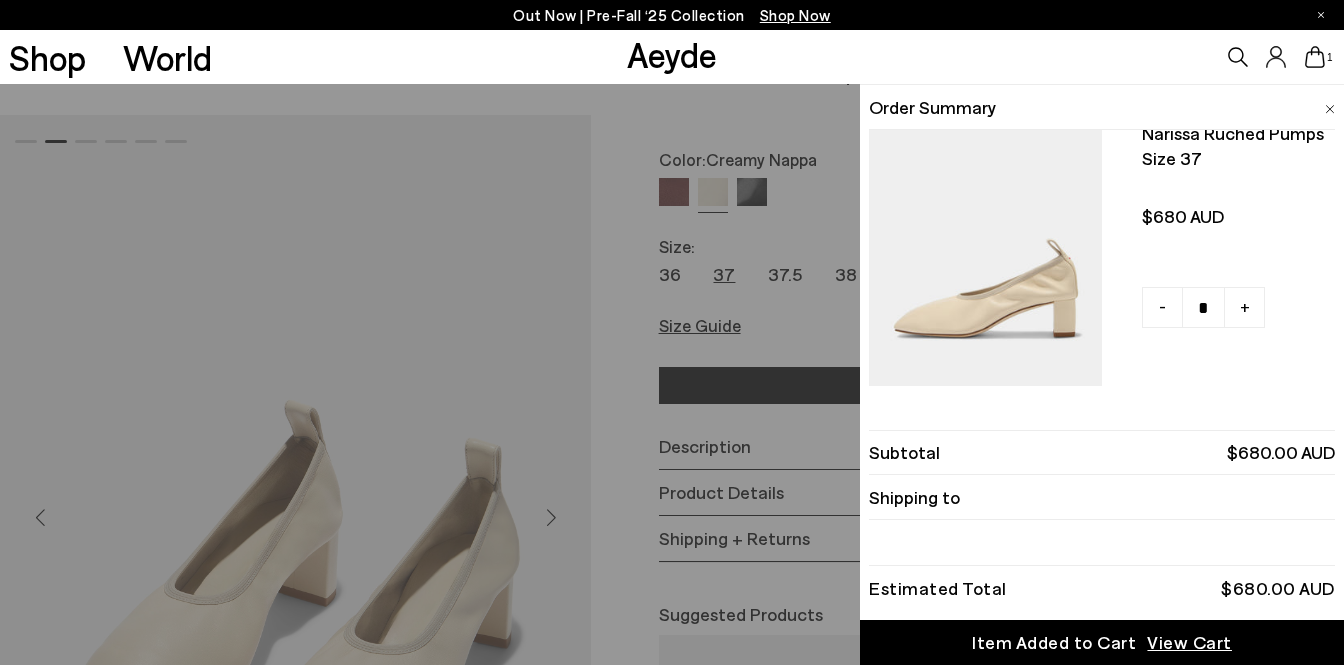 click on "Quick Add
Color
Size
View Details
Order Summary
Narissa ruched pumps
Size
37
- + No More Available" at bounding box center [672, 374] 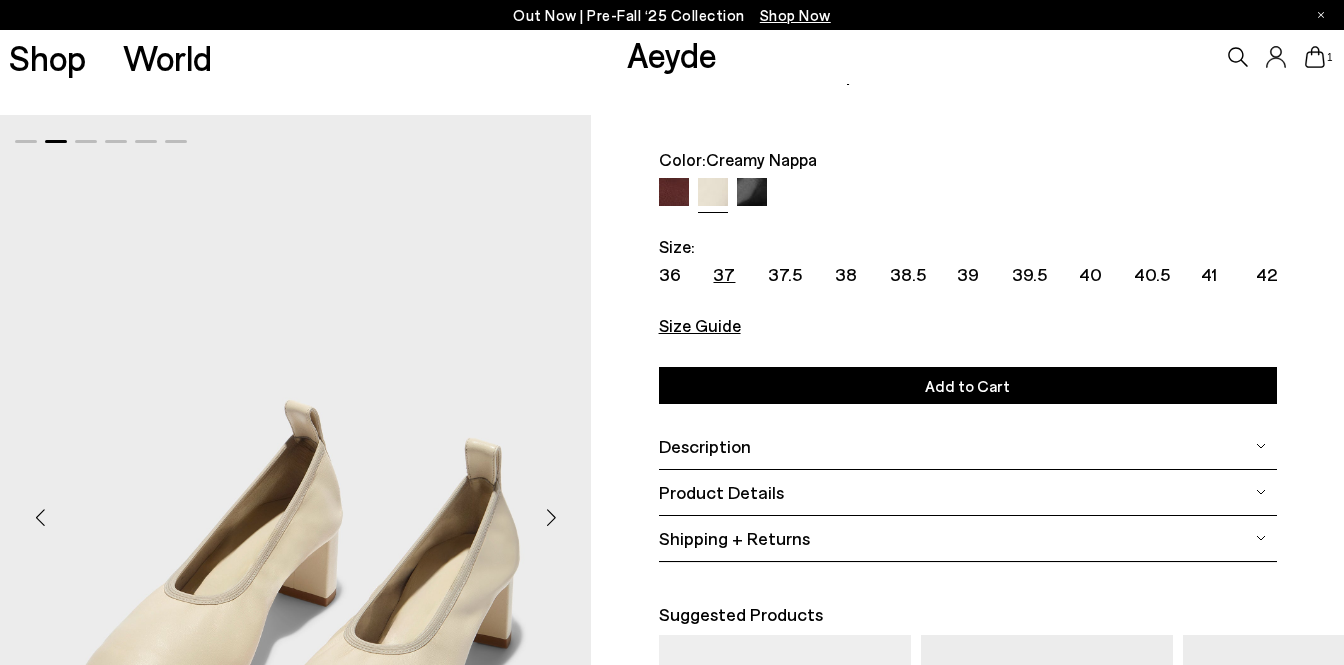 click at bounding box center (551, 517) 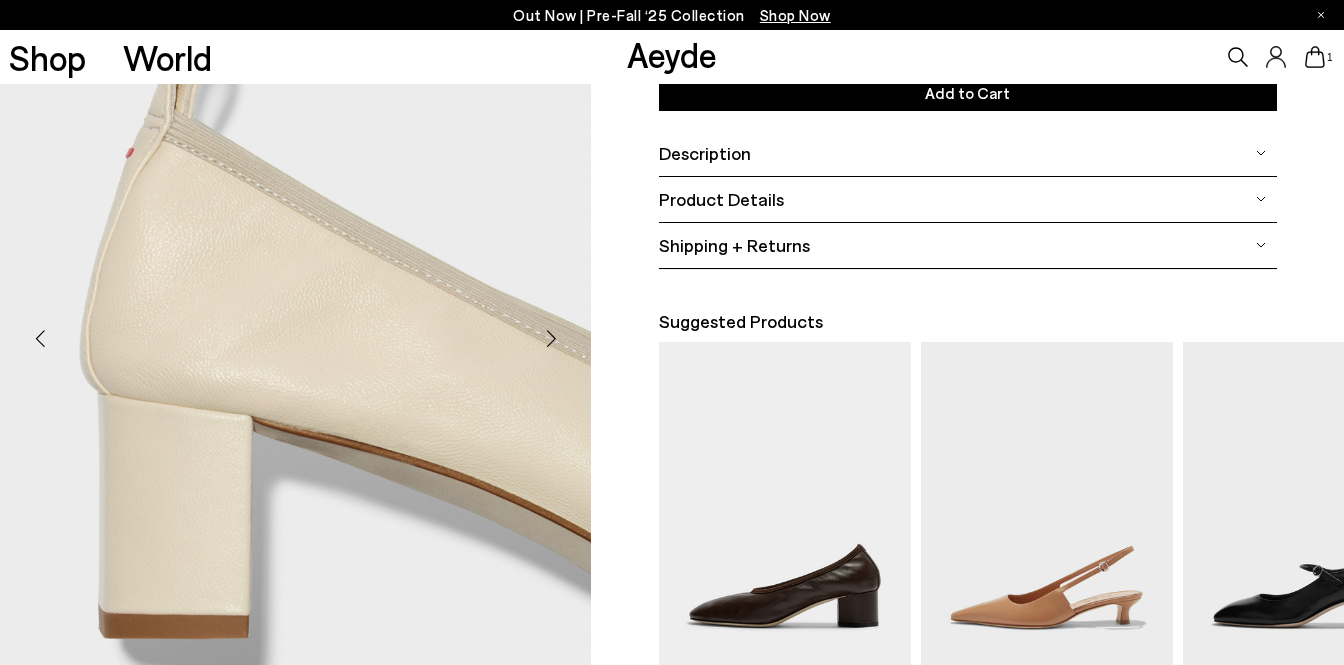scroll, scrollTop: 337, scrollLeft: 0, axis: vertical 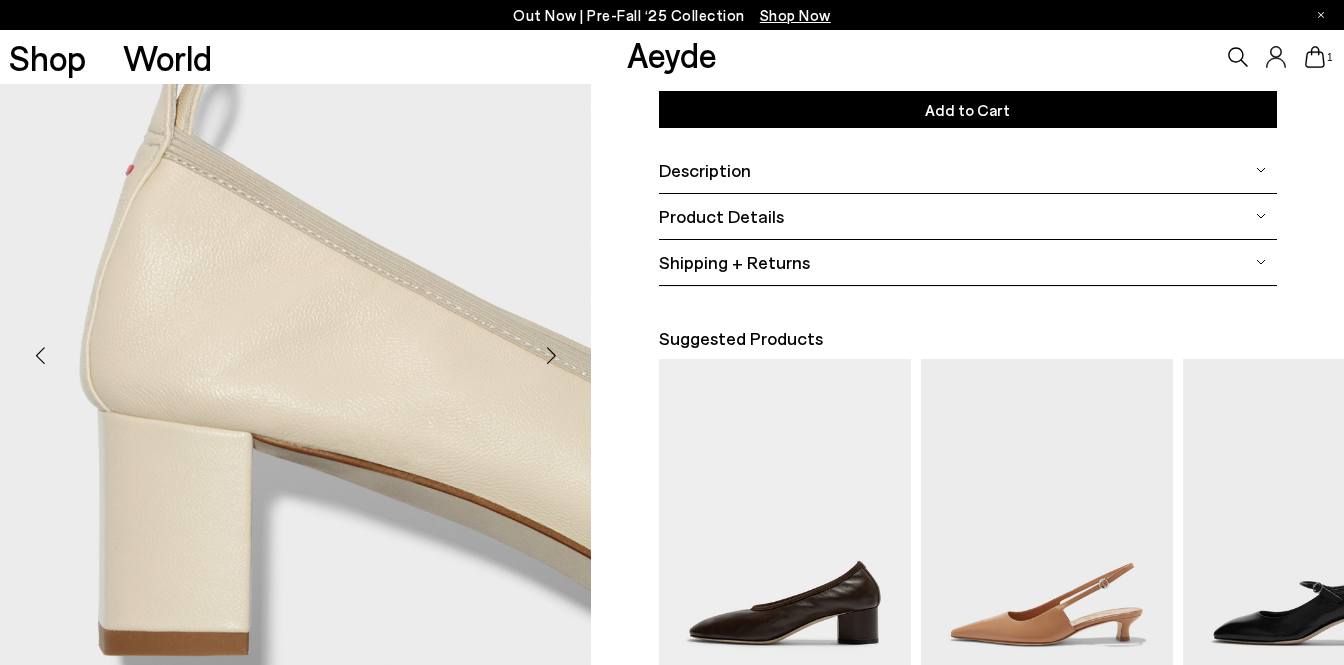 click at bounding box center (551, 355) 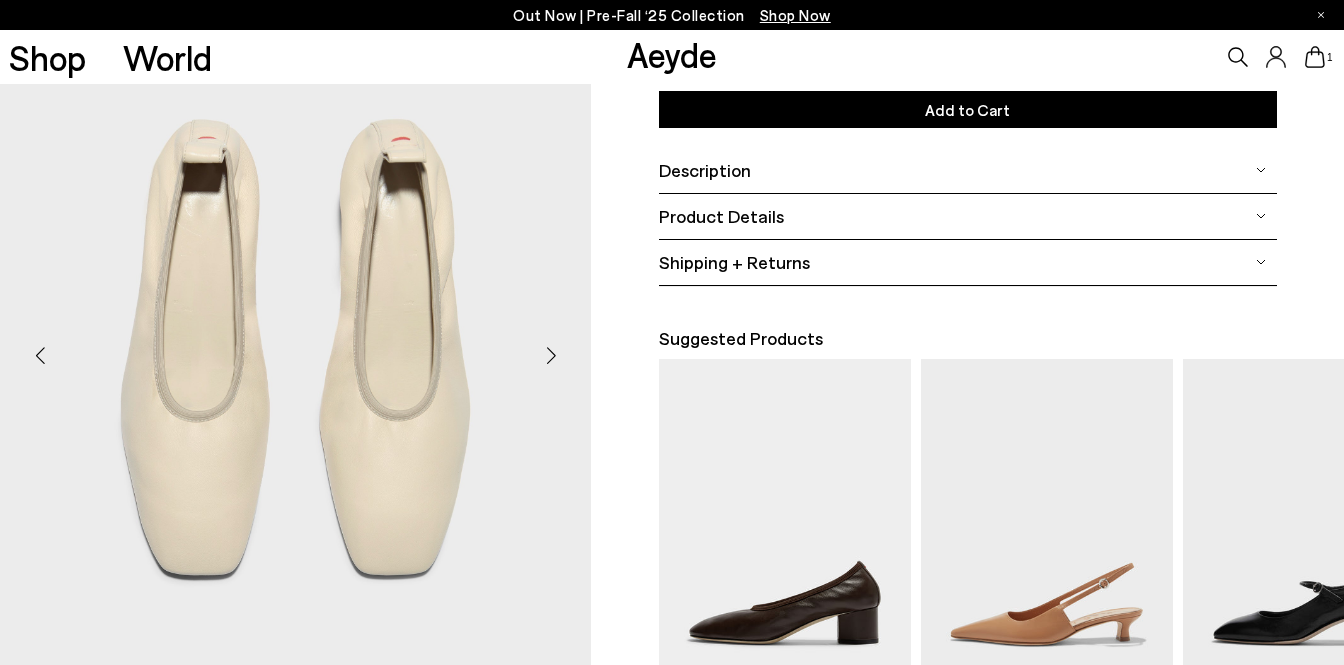 click at bounding box center (551, 355) 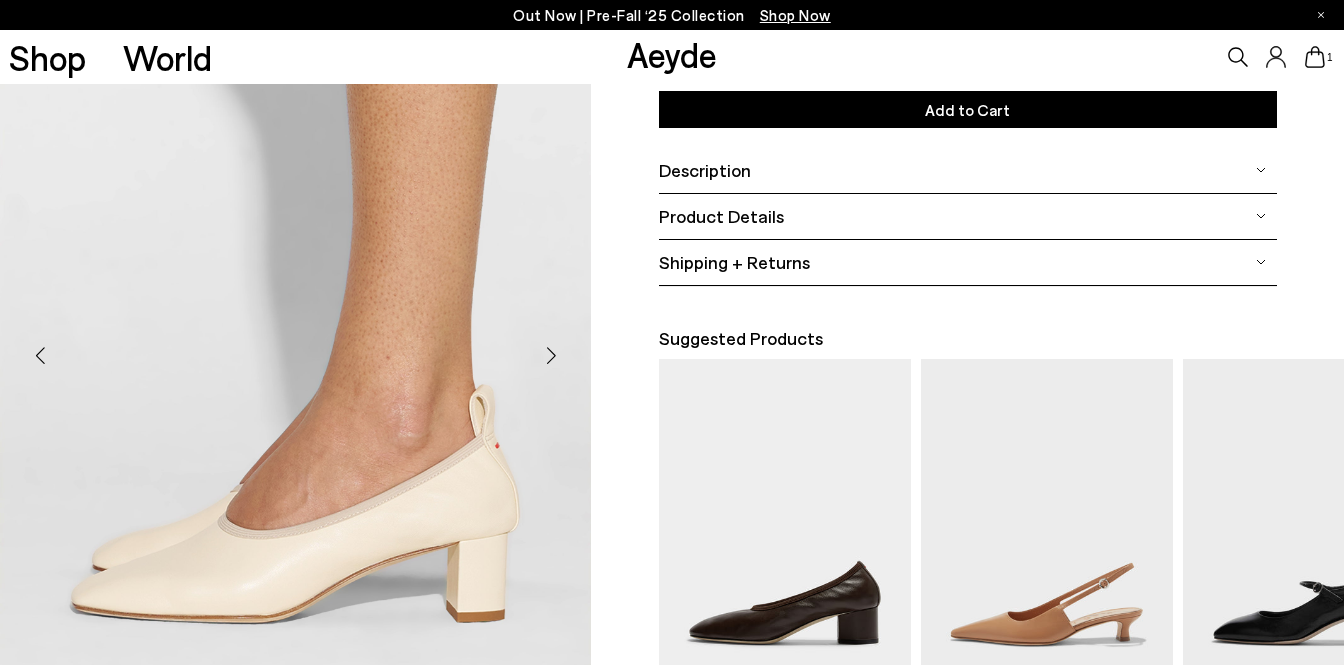 click at bounding box center [551, 355] 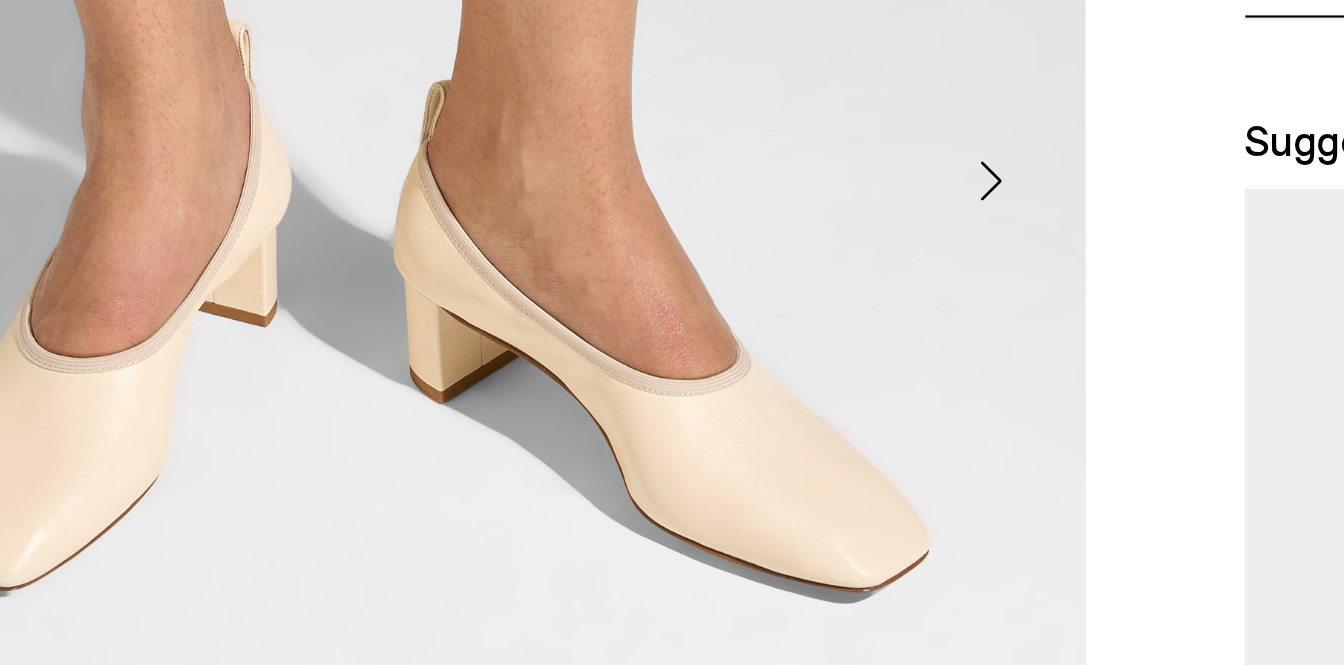 click at bounding box center [551, 355] 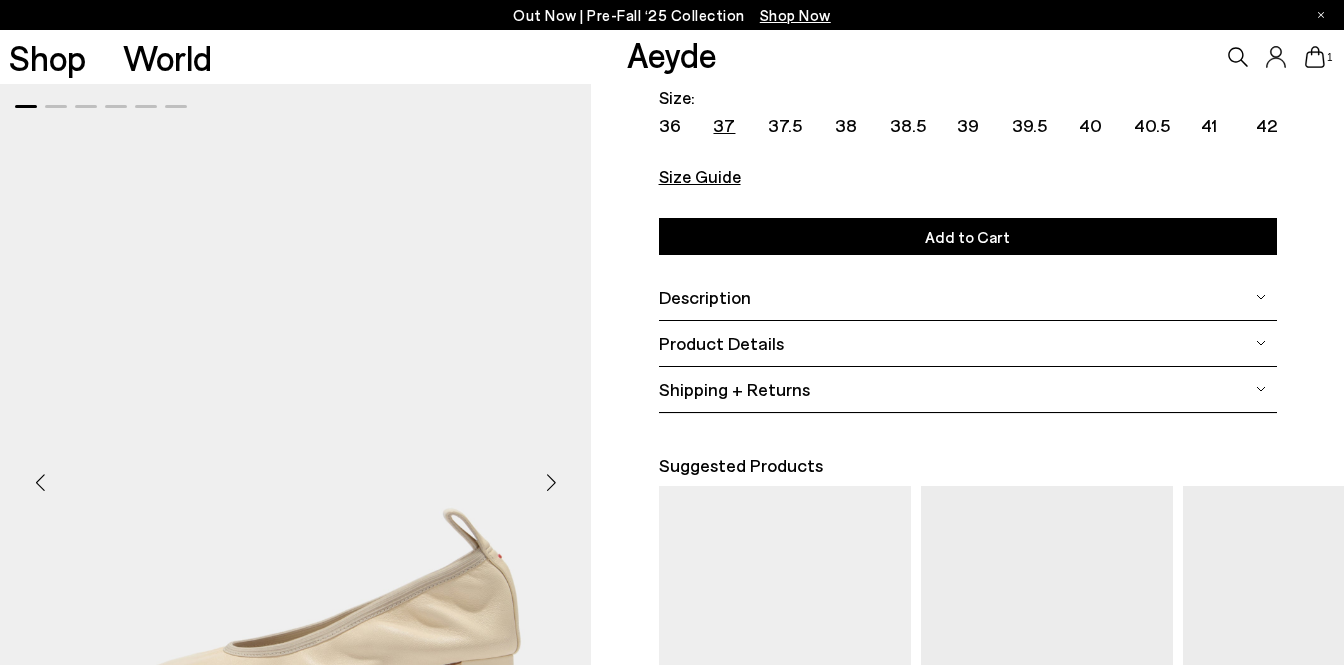 scroll, scrollTop: 0, scrollLeft: 0, axis: both 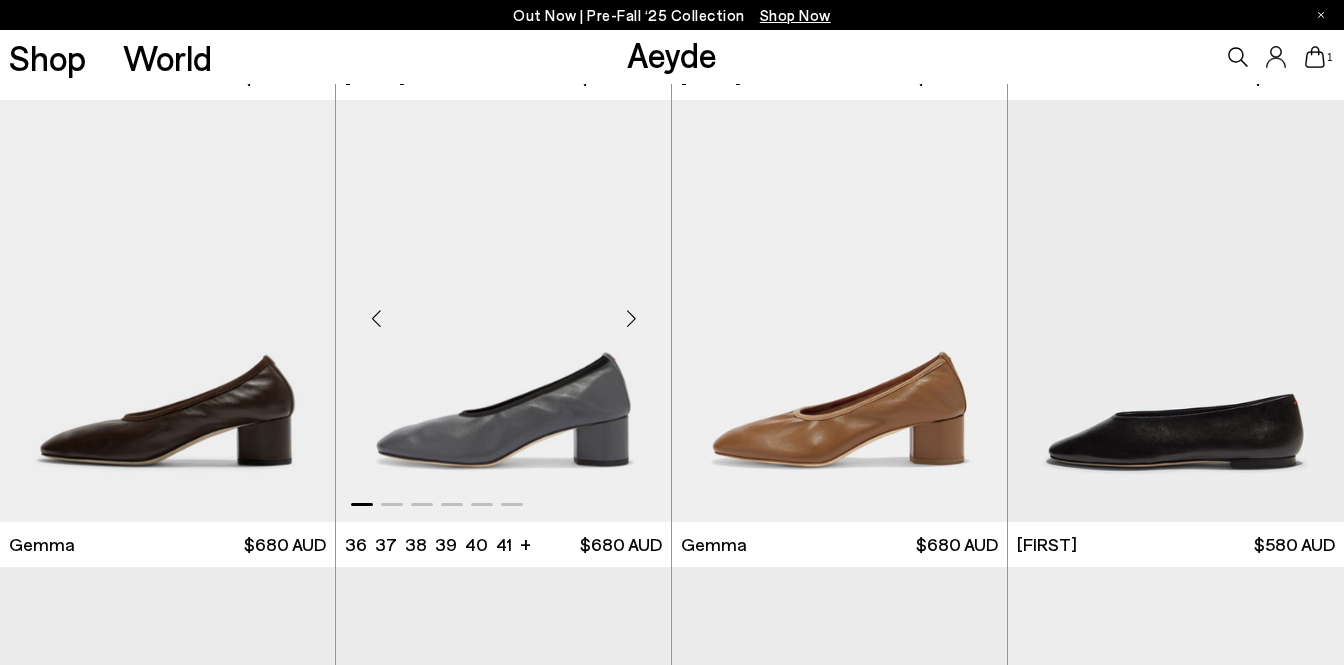 click at bounding box center (503, 310) 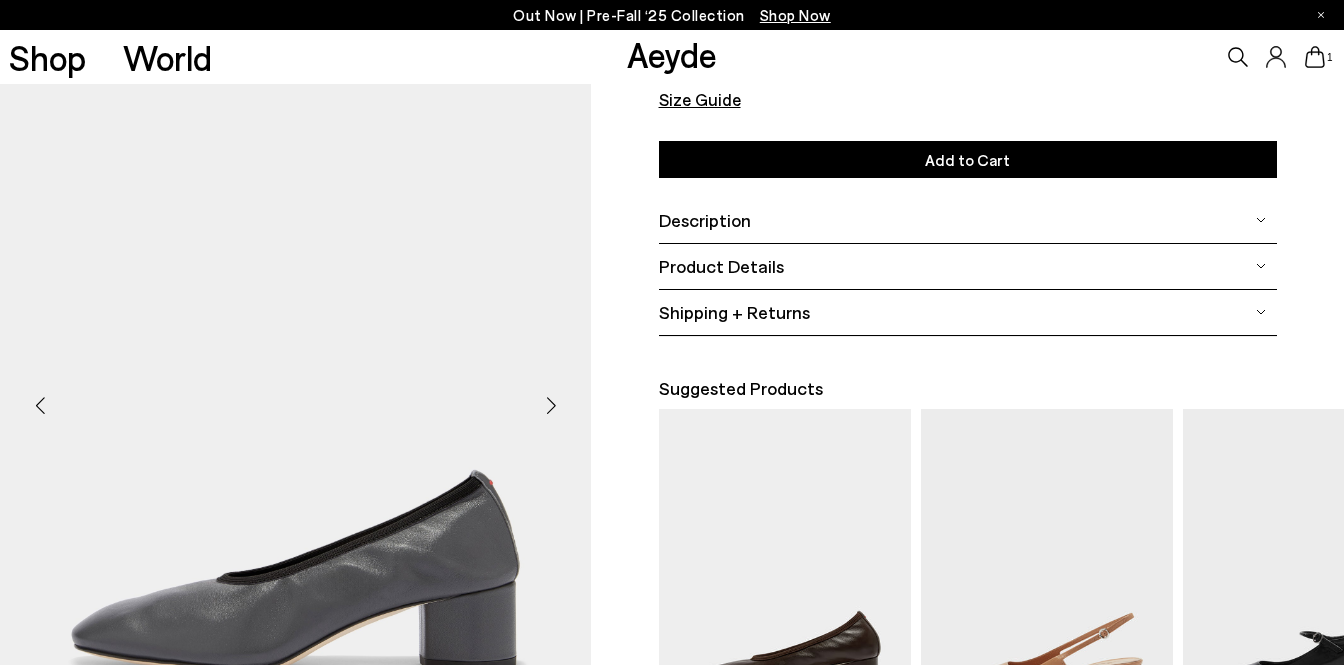 scroll, scrollTop: 288, scrollLeft: 0, axis: vertical 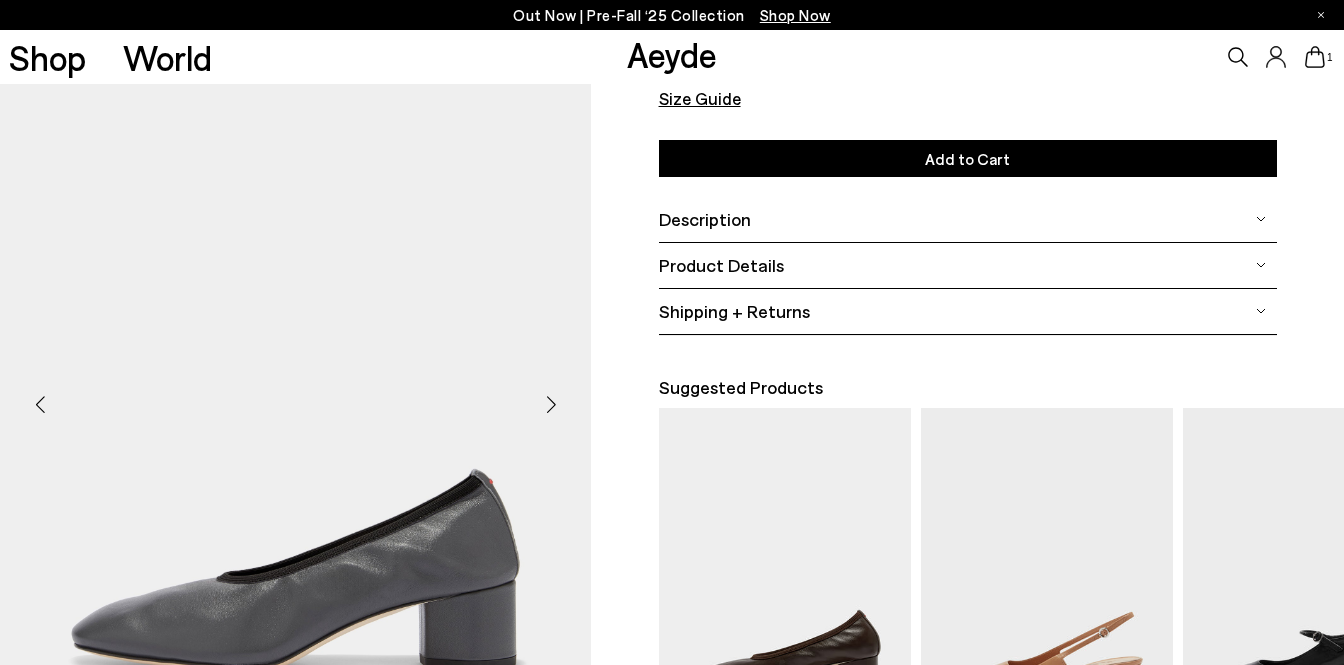 click at bounding box center [551, 404] 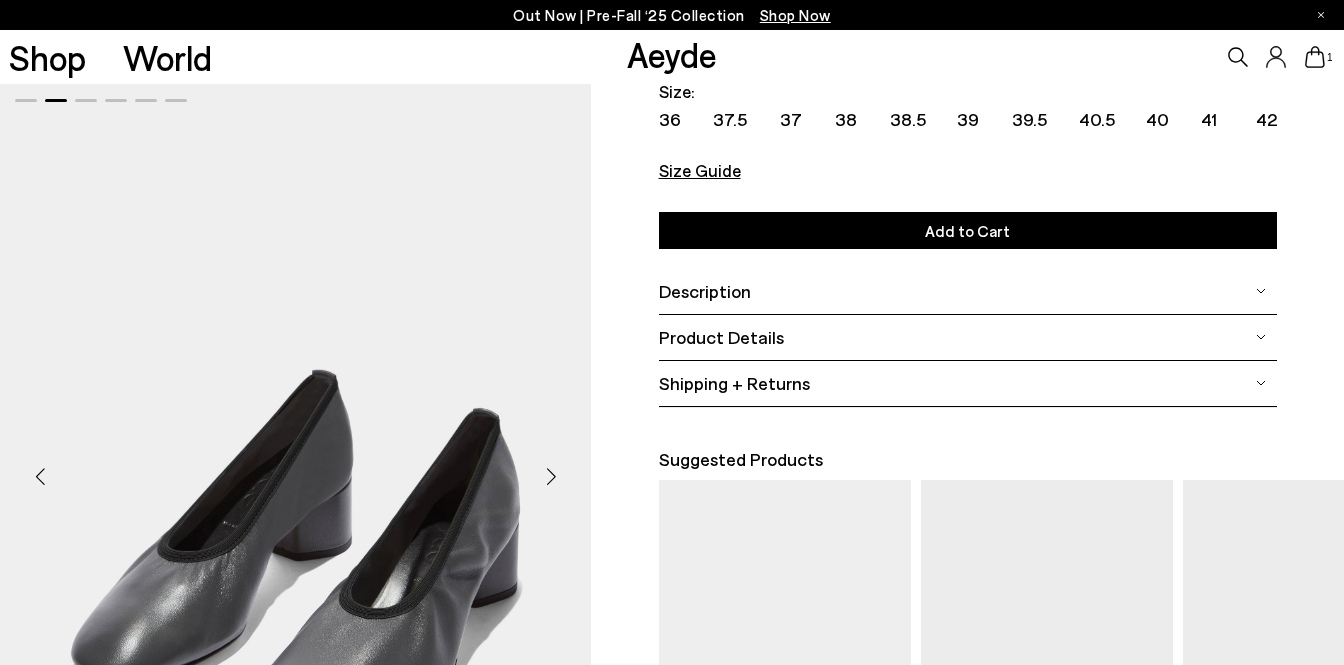 scroll, scrollTop: 212, scrollLeft: 0, axis: vertical 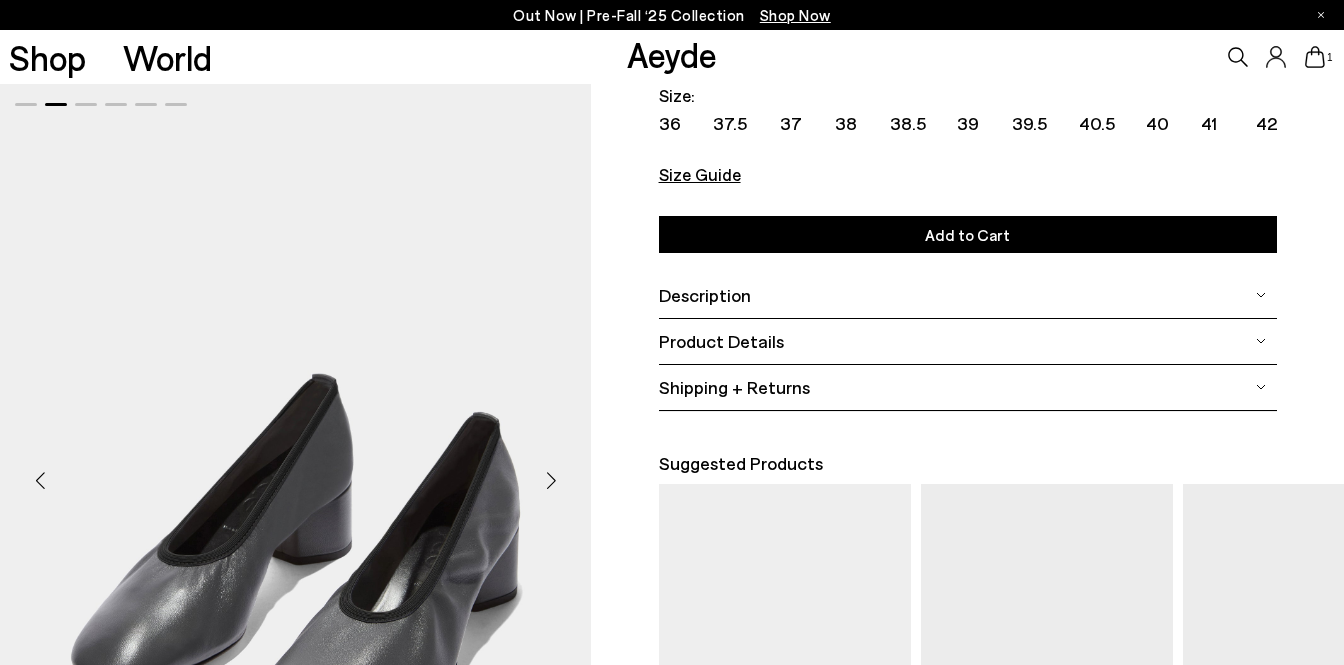 click on "Size Guide" at bounding box center [968, 176] 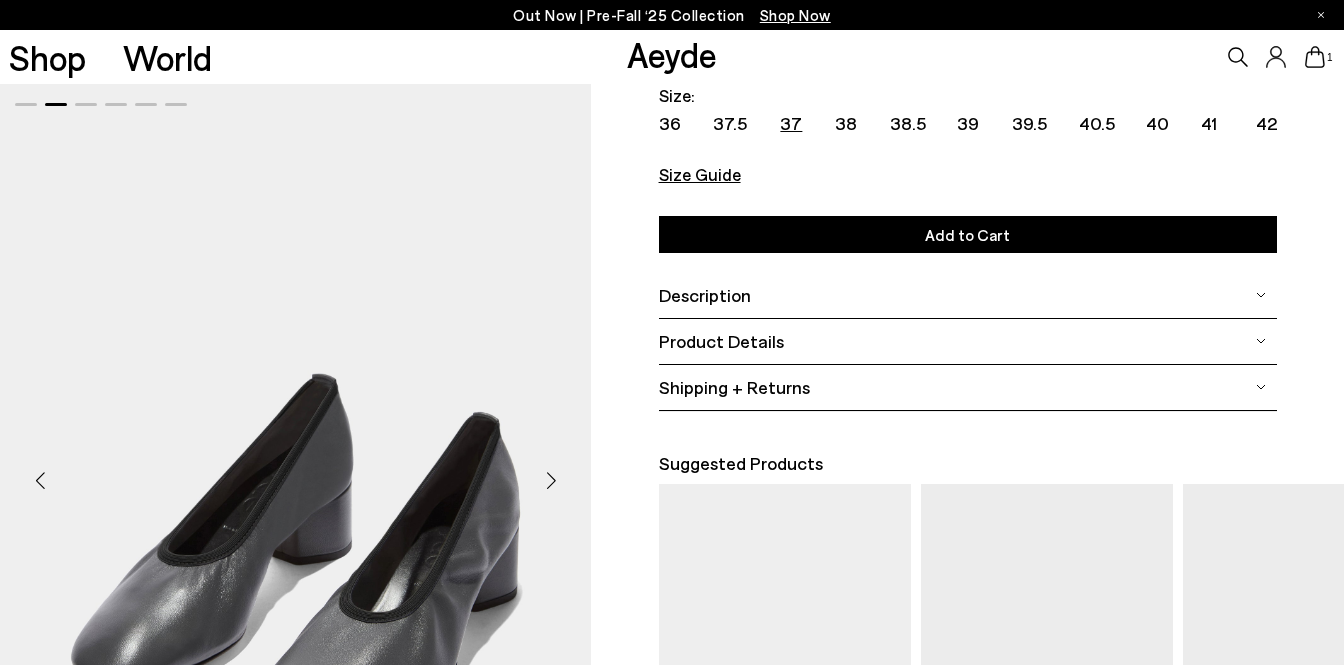 click on "37" at bounding box center [791, 123] 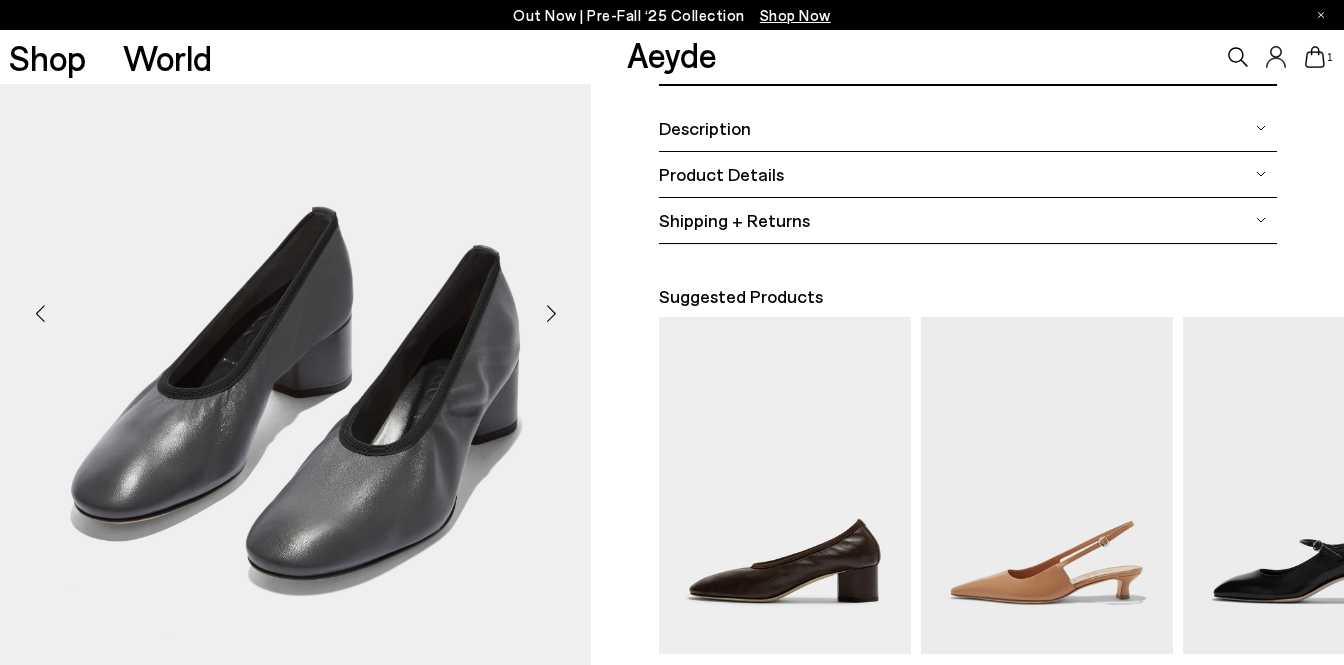 scroll, scrollTop: 373, scrollLeft: 0, axis: vertical 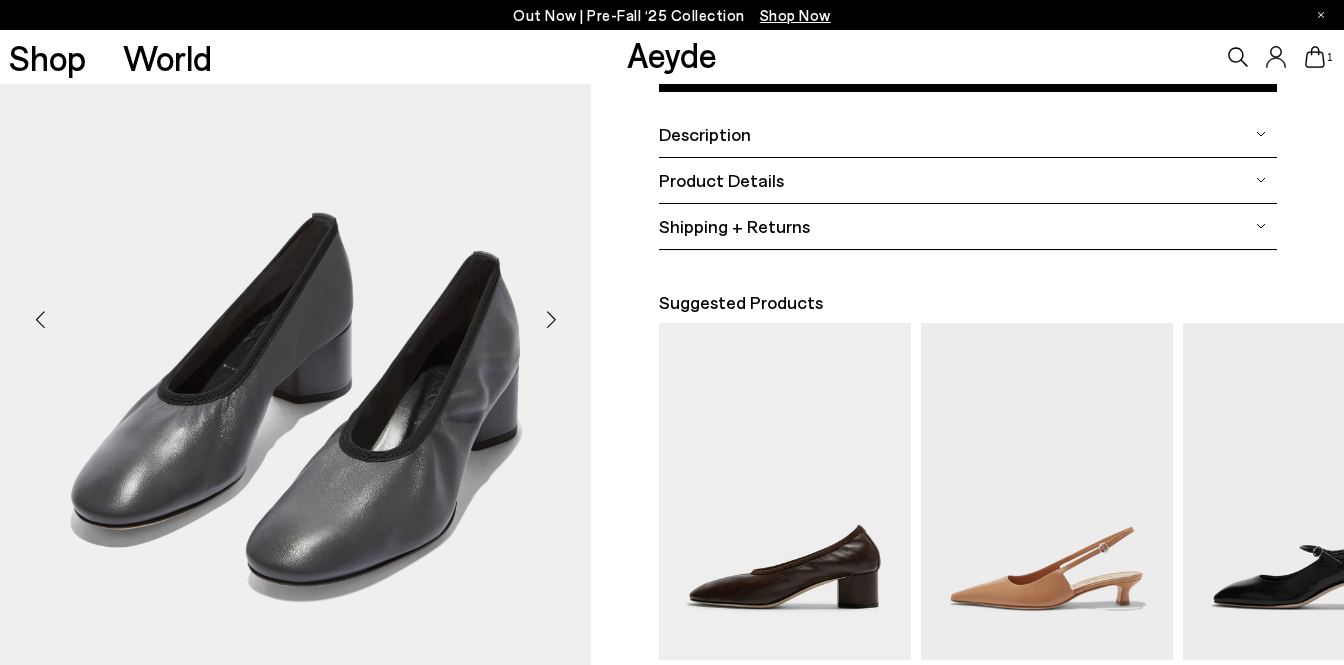 click on "Product Details" at bounding box center [968, 180] 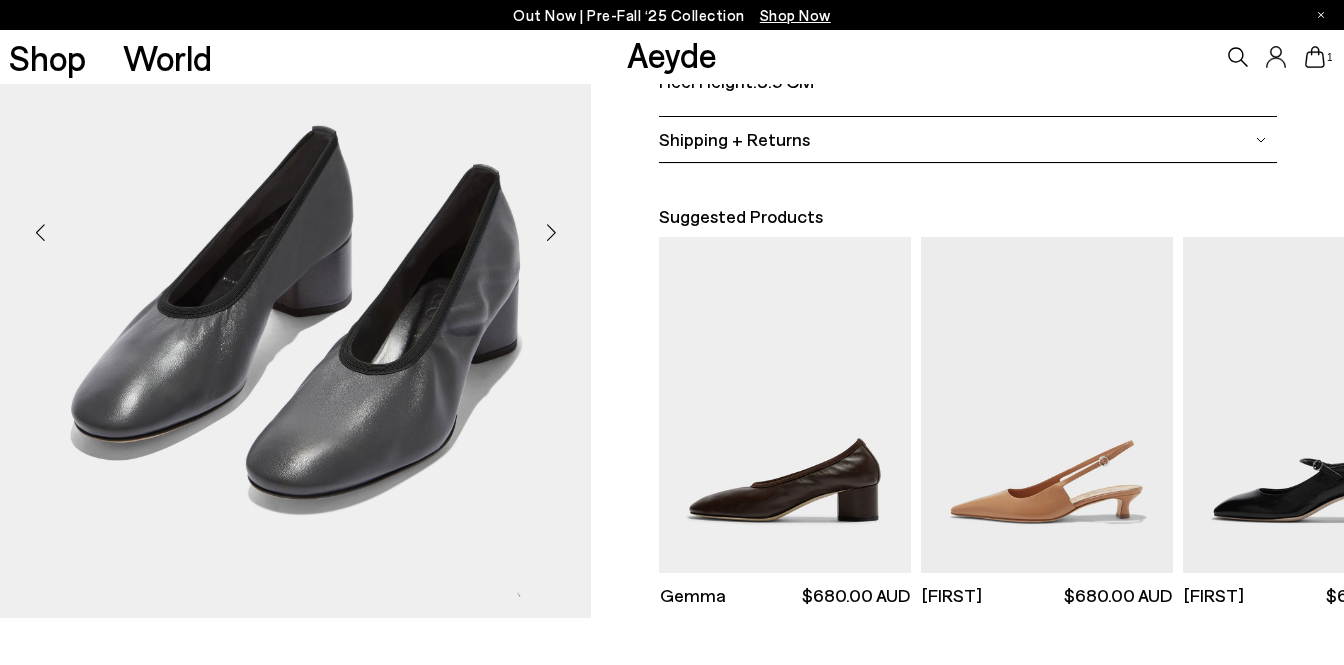 scroll, scrollTop: 550, scrollLeft: 0, axis: vertical 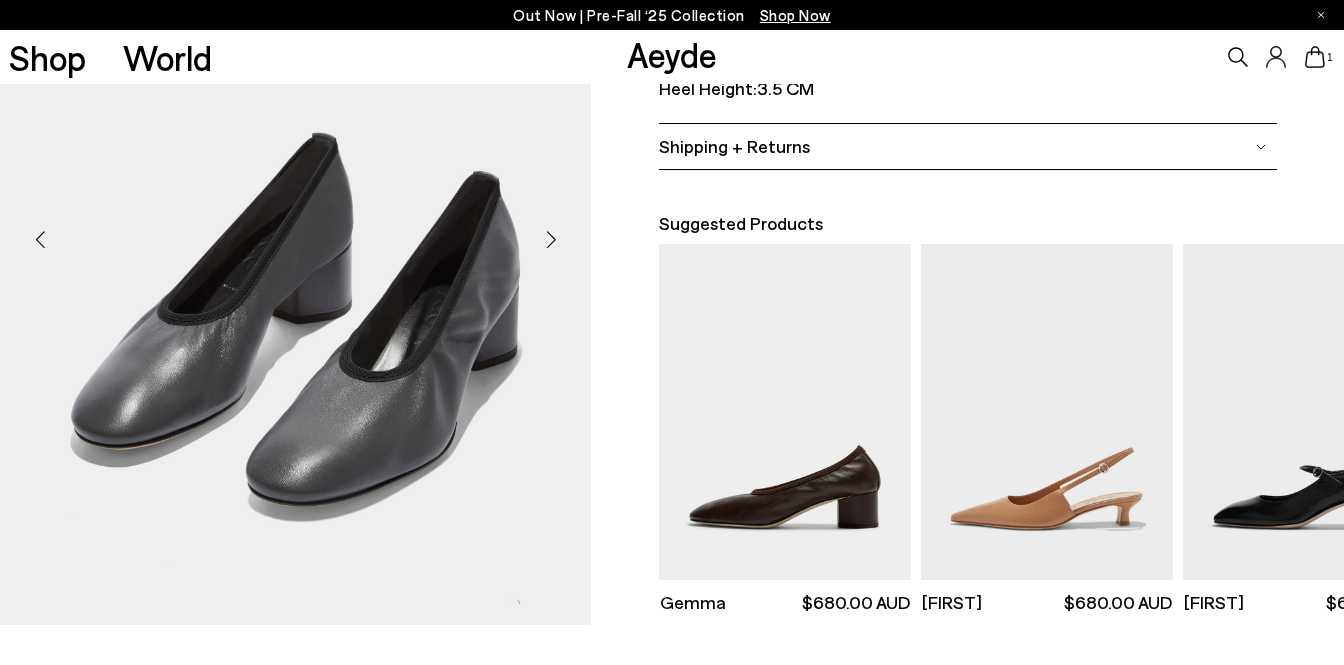 click at bounding box center (551, 239) 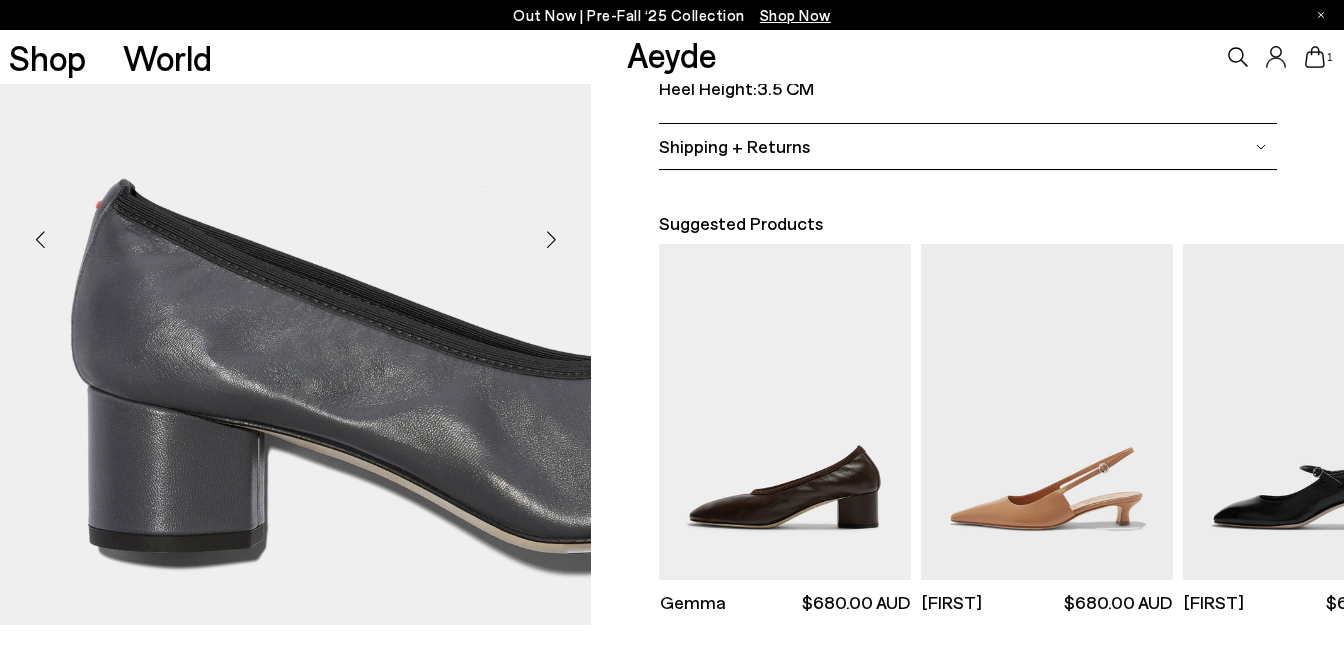 click at bounding box center [551, 239] 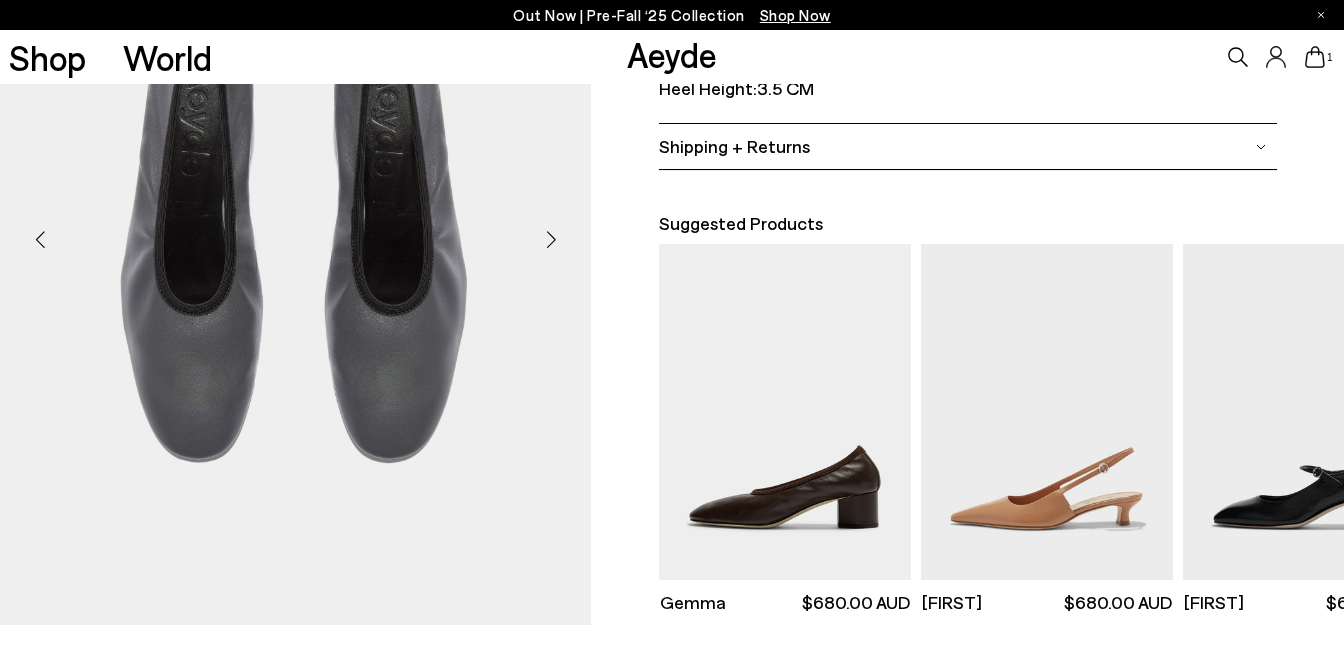 click at bounding box center [551, 239] 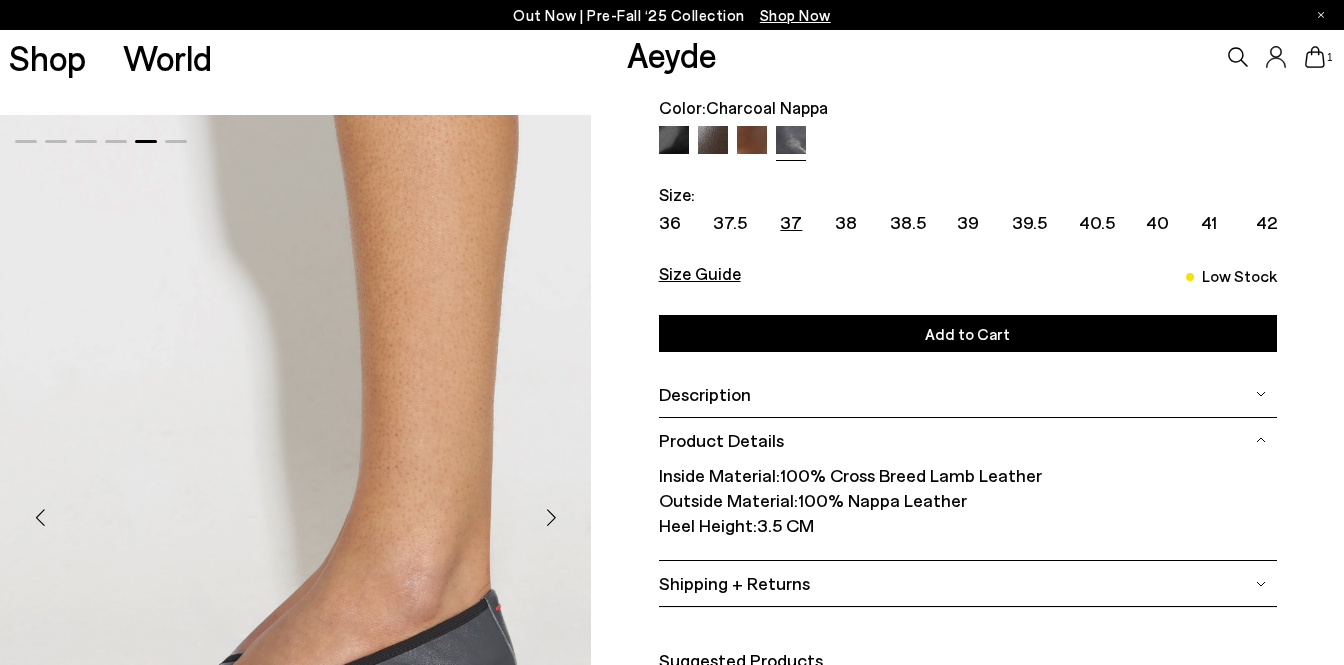 scroll, scrollTop: 2, scrollLeft: 0, axis: vertical 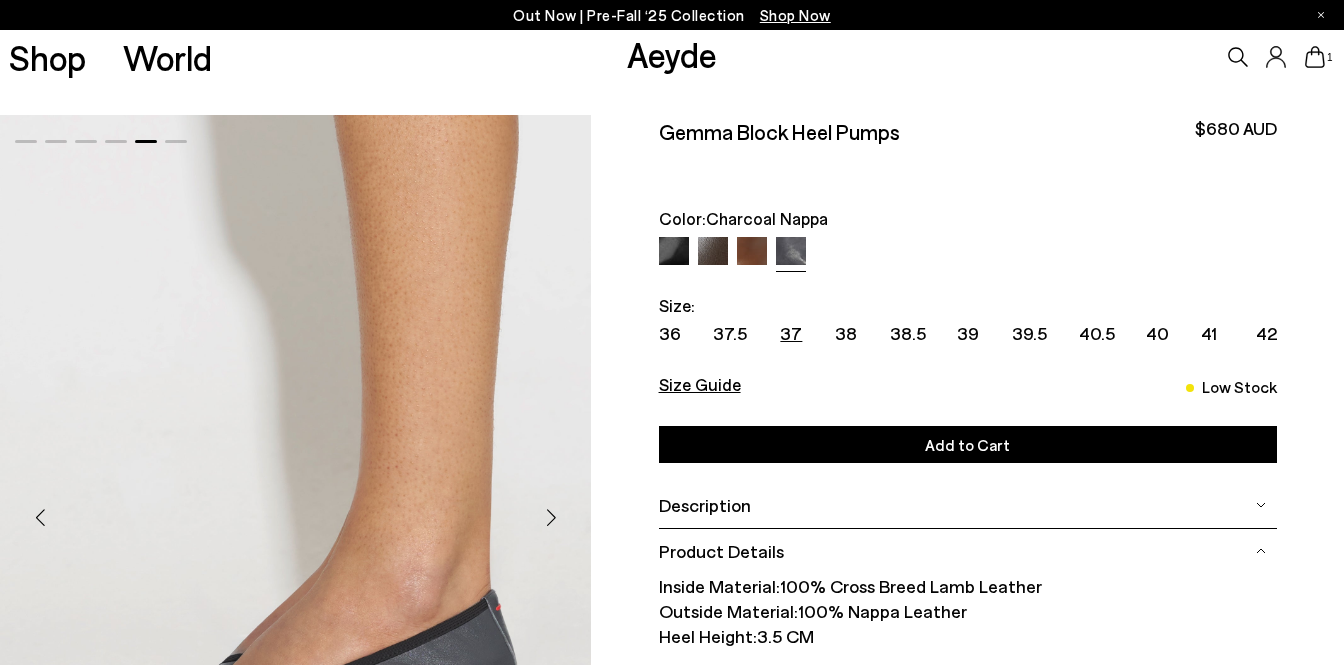 click at bounding box center (713, 252) 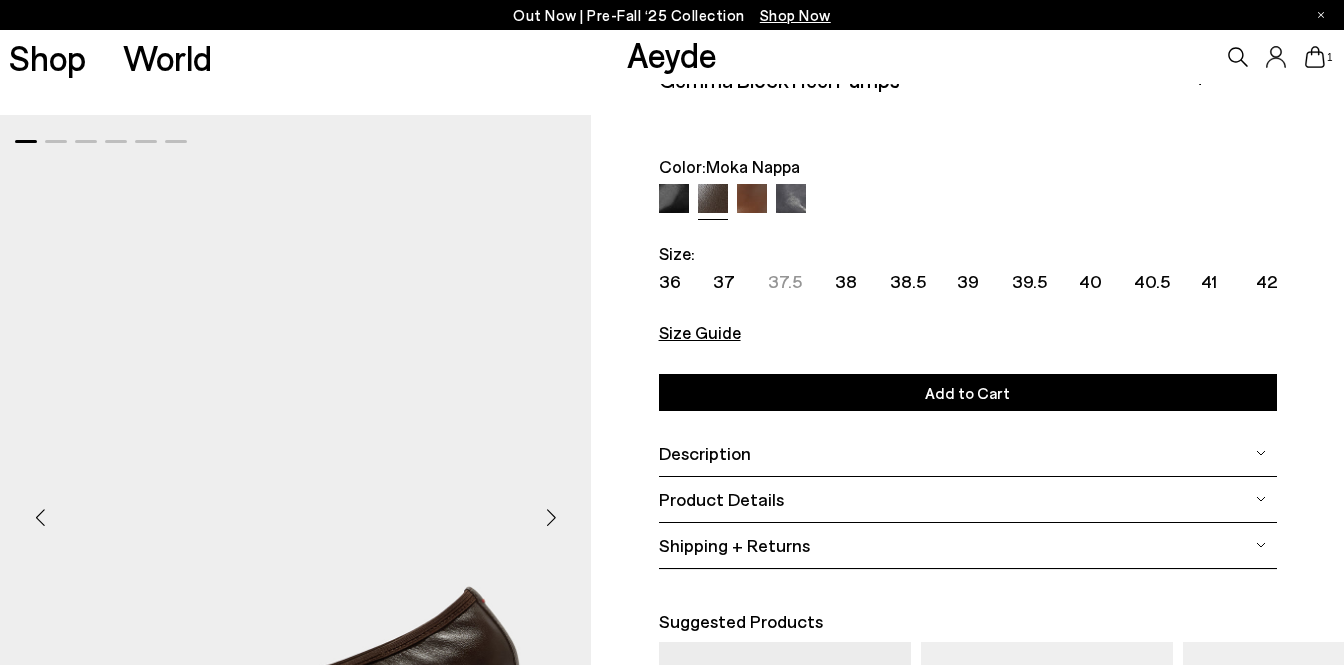 scroll, scrollTop: 0, scrollLeft: 0, axis: both 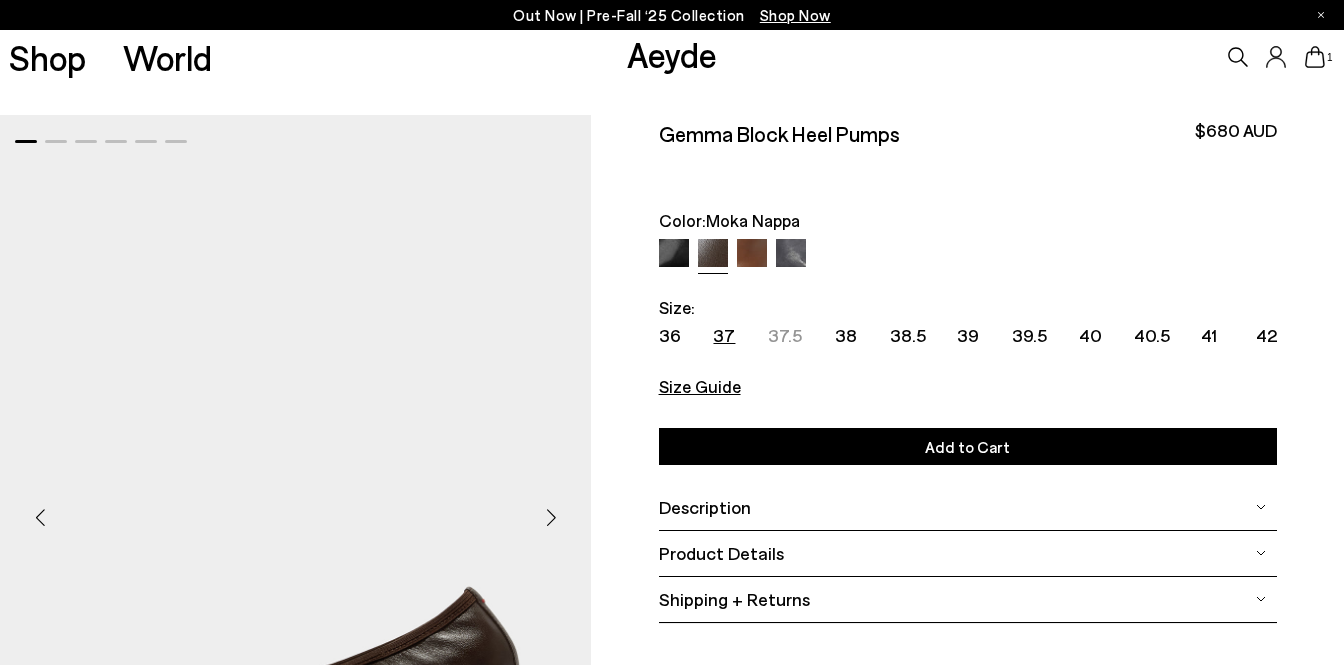 click on "37" at bounding box center (724, 335) 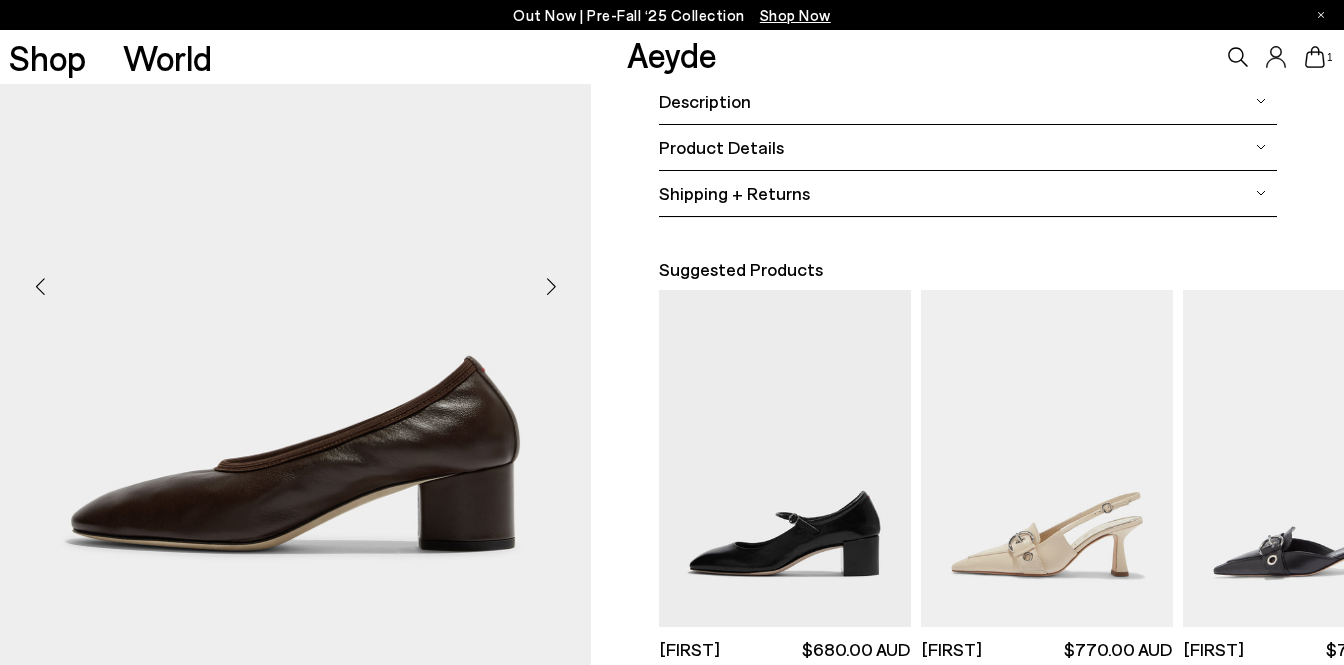 scroll, scrollTop: 407, scrollLeft: 0, axis: vertical 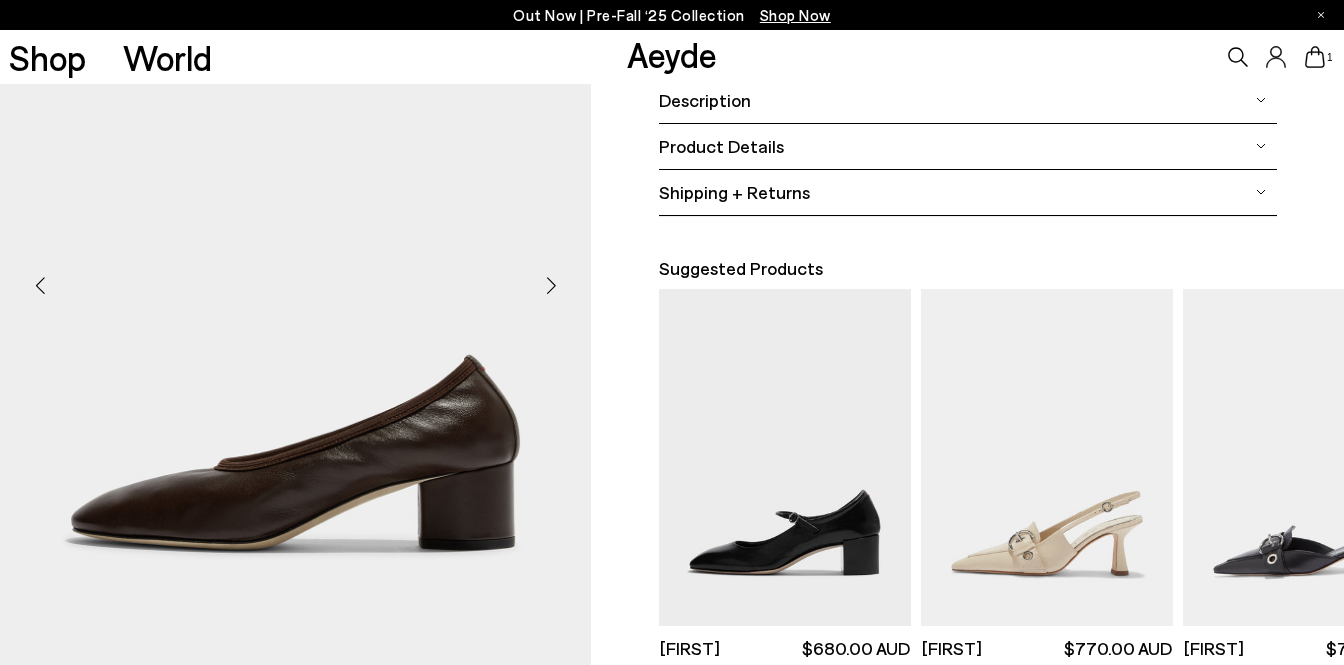 click at bounding box center (551, 285) 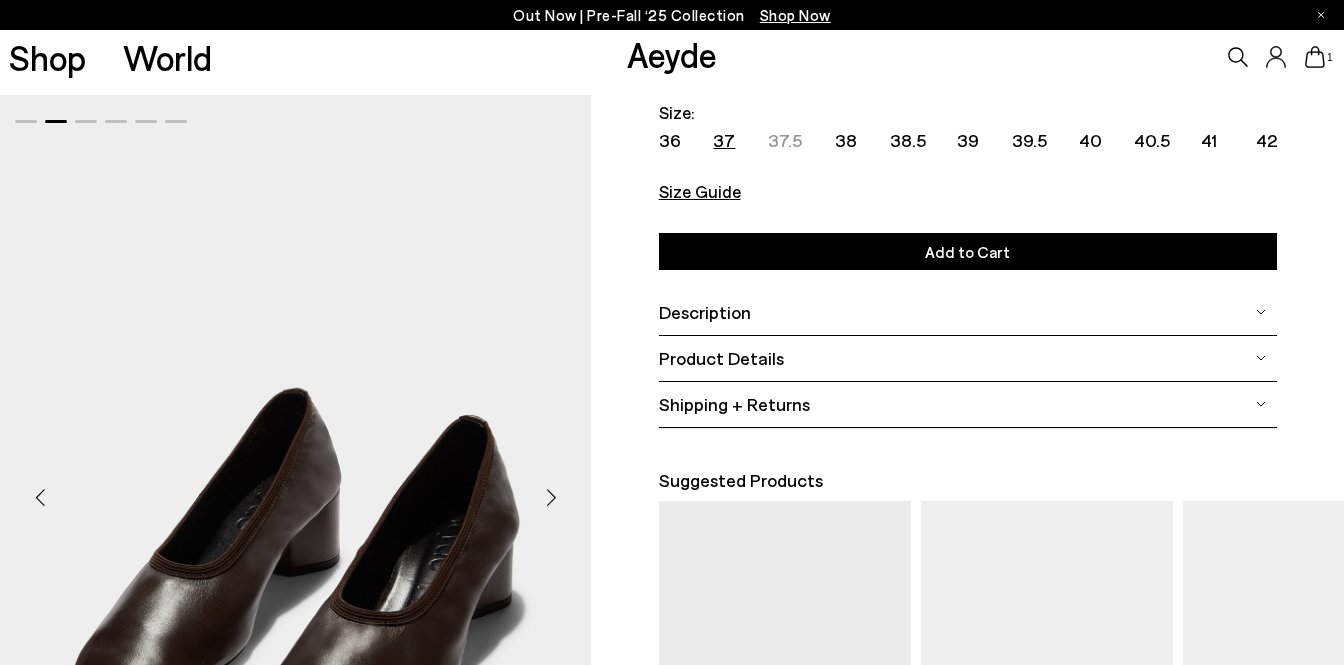 scroll, scrollTop: 152, scrollLeft: 0, axis: vertical 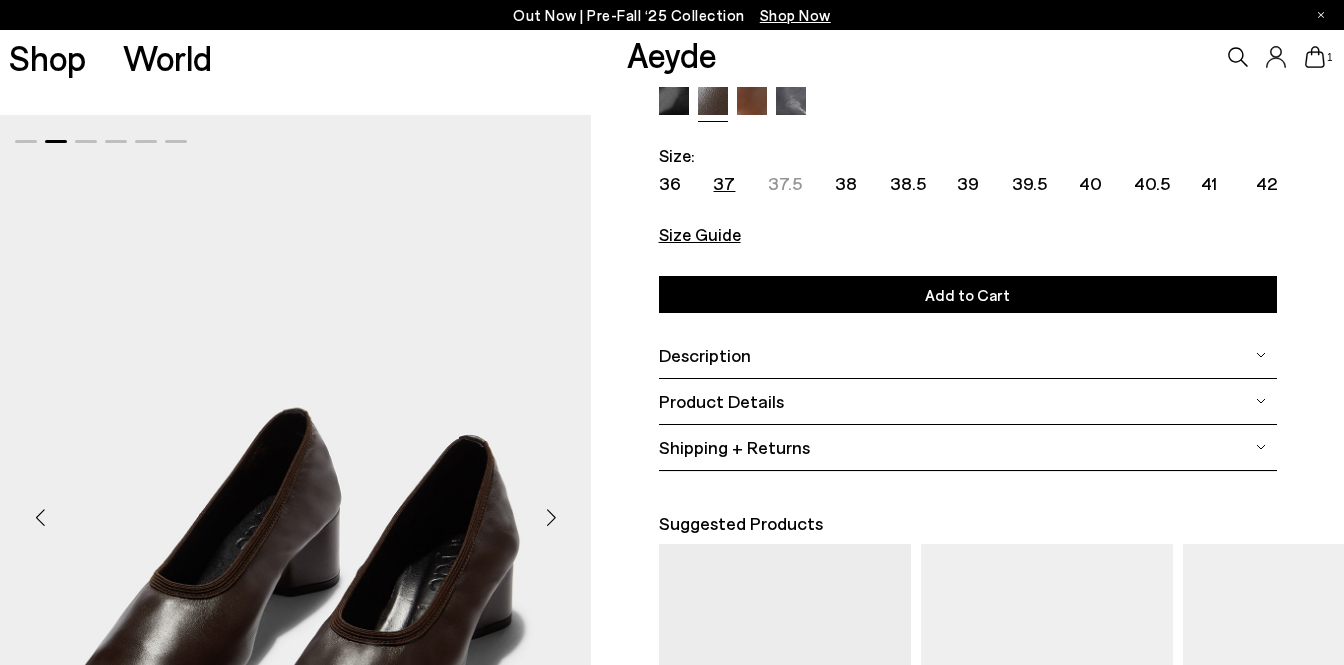 click at bounding box center [791, 102] 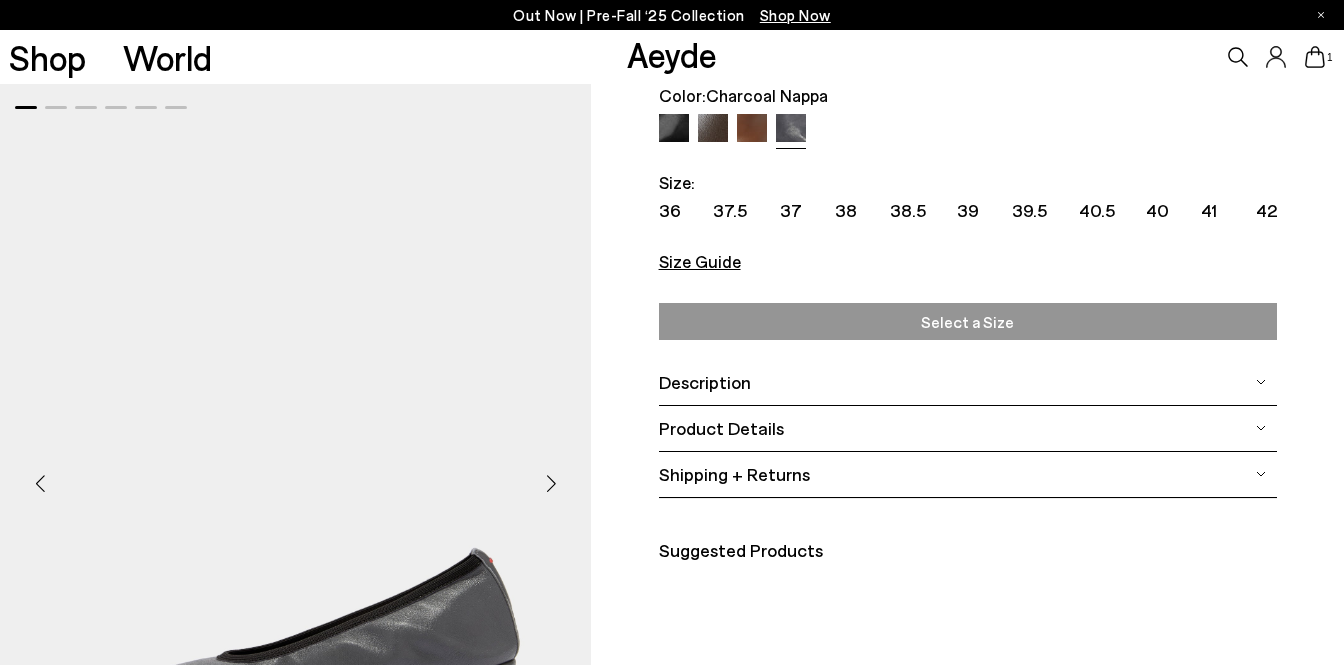 scroll, scrollTop: 126, scrollLeft: 0, axis: vertical 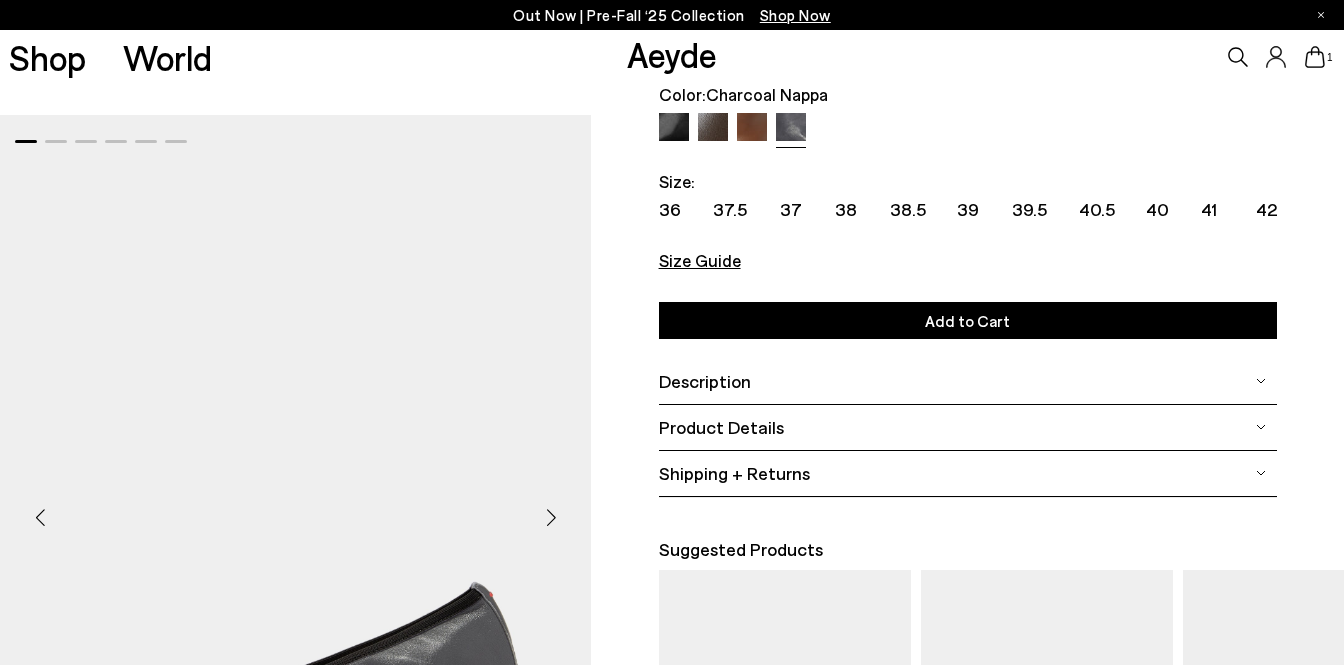 click on "Size Guide" at bounding box center [700, 260] 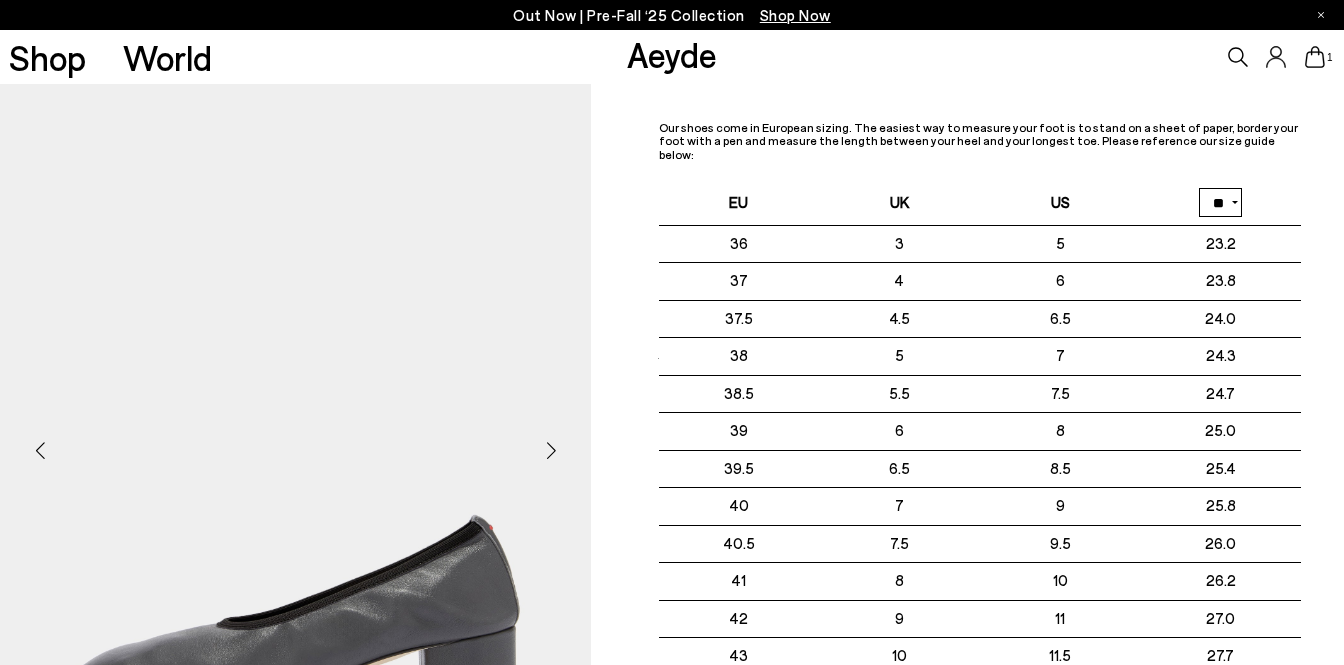 scroll, scrollTop: 0, scrollLeft: 0, axis: both 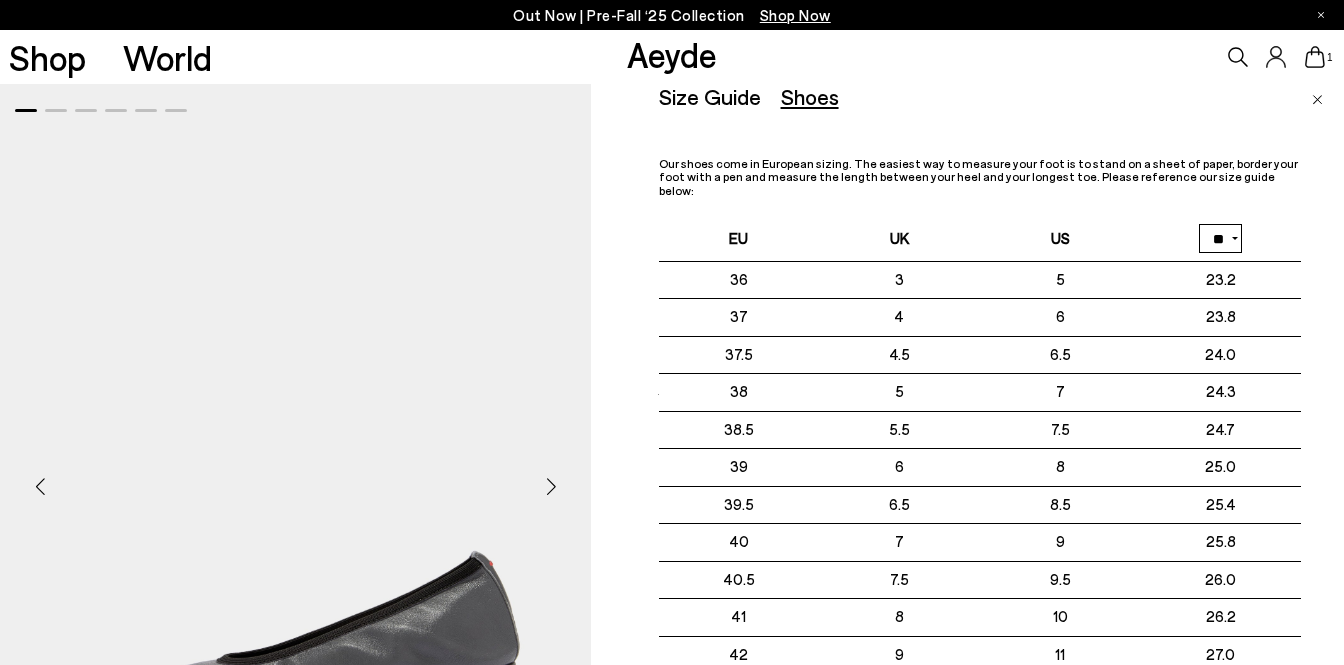 click at bounding box center (1317, 100) 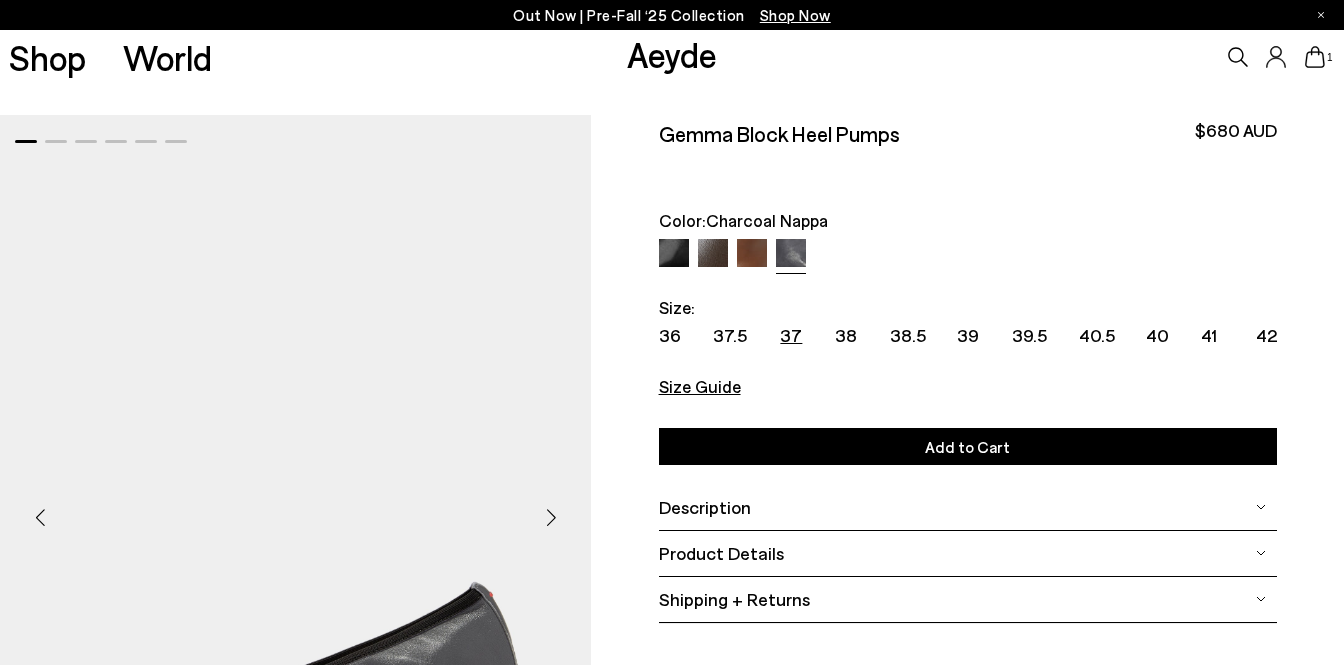 click on "37" at bounding box center (791, 335) 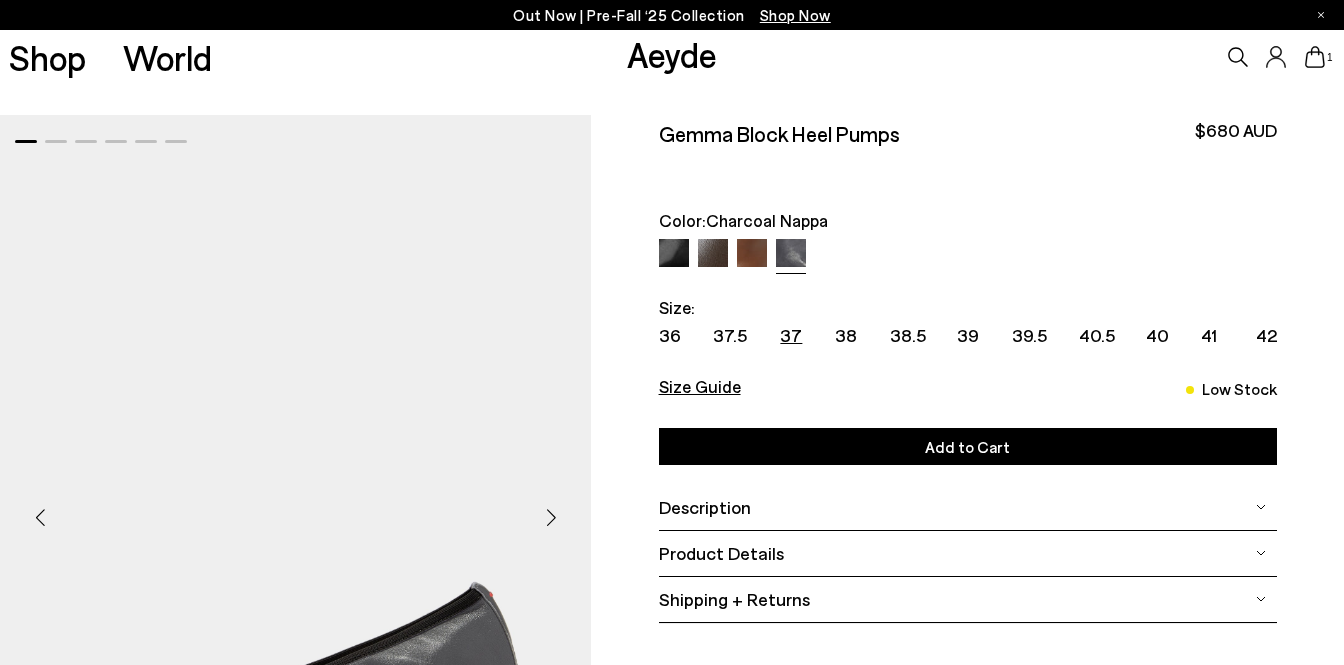 click on "Add to Cart" at bounding box center (967, 446) 